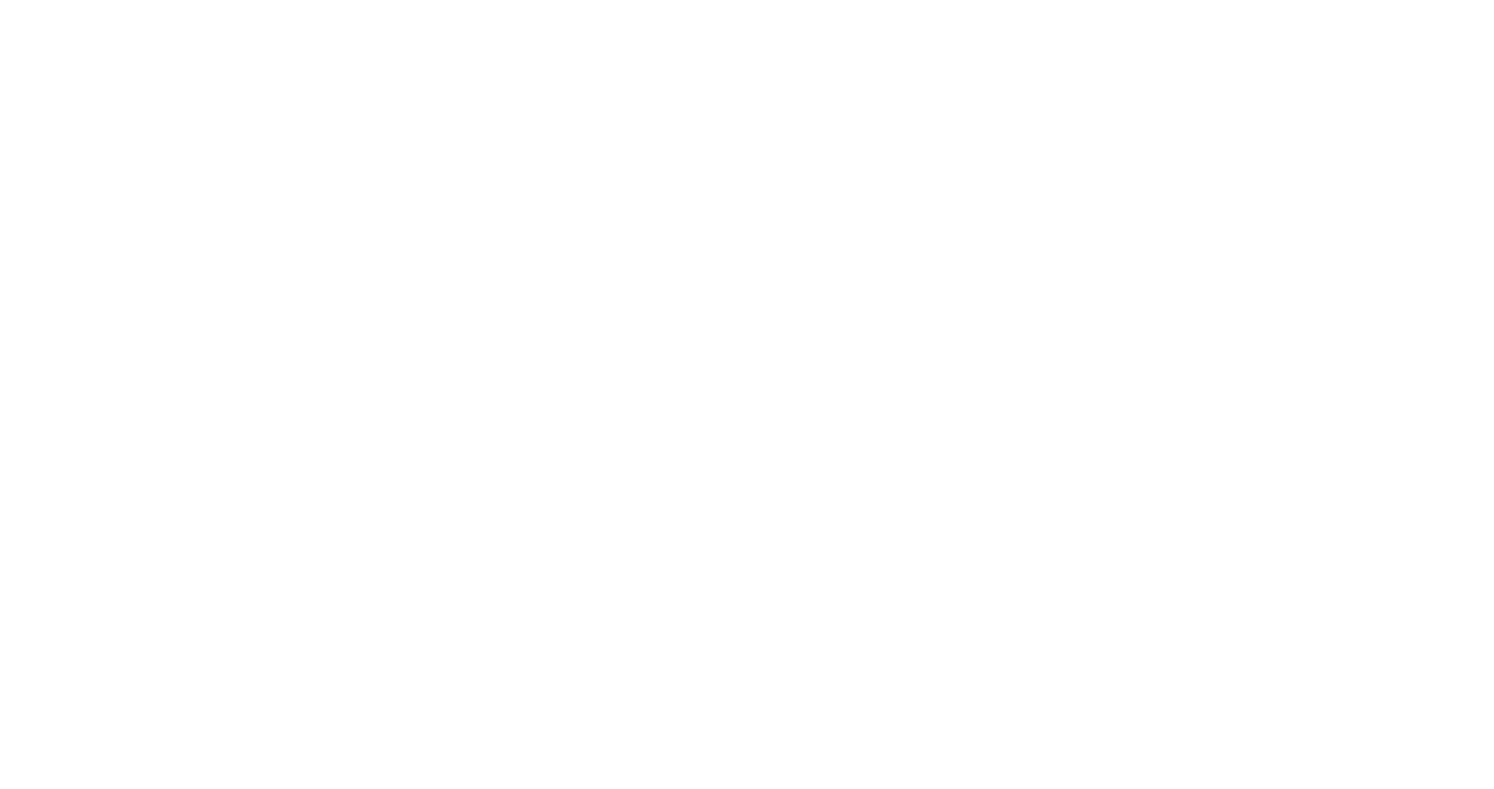 scroll, scrollTop: 0, scrollLeft: 0, axis: both 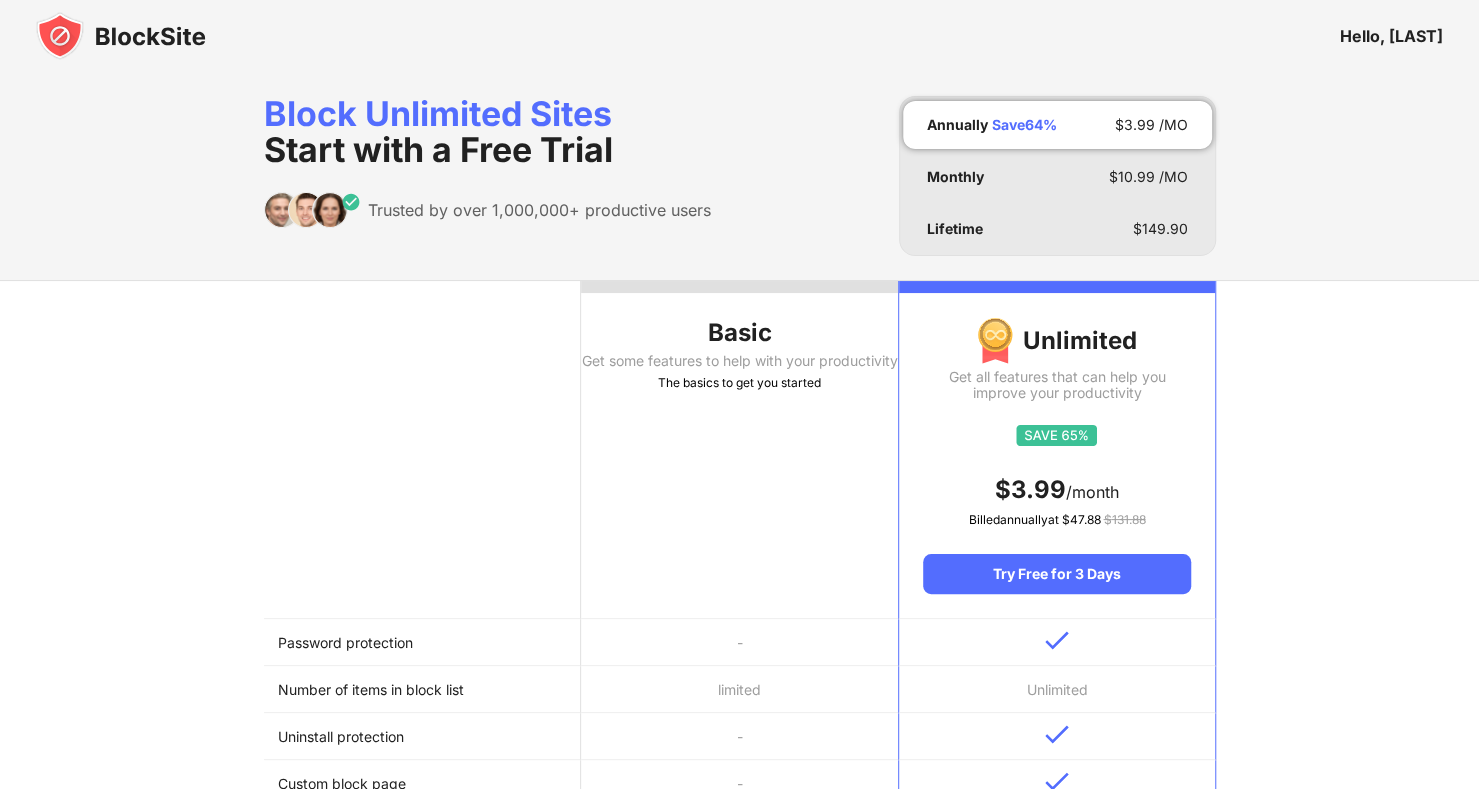 click at bounding box center [121, 36] 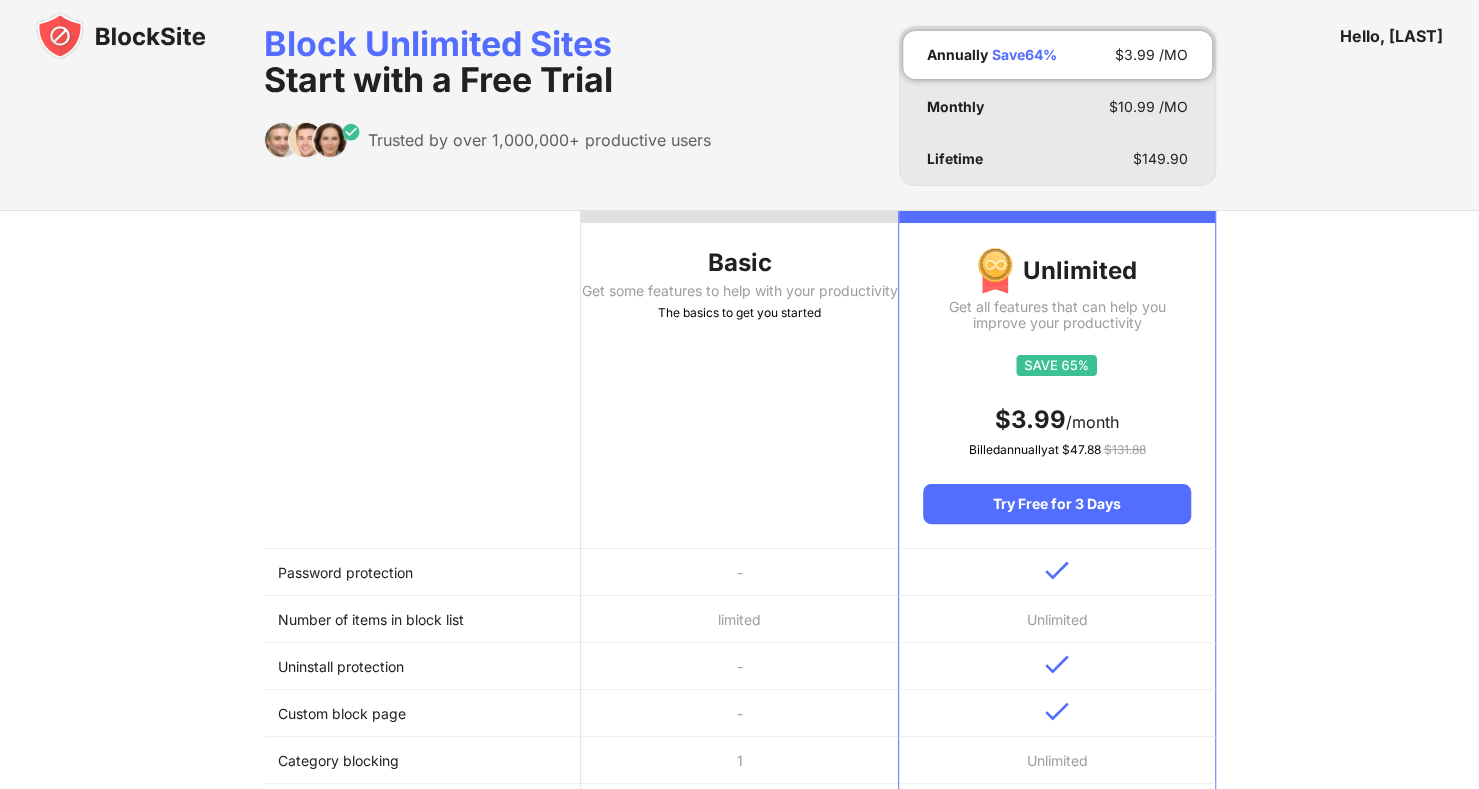 scroll, scrollTop: 0, scrollLeft: 0, axis: both 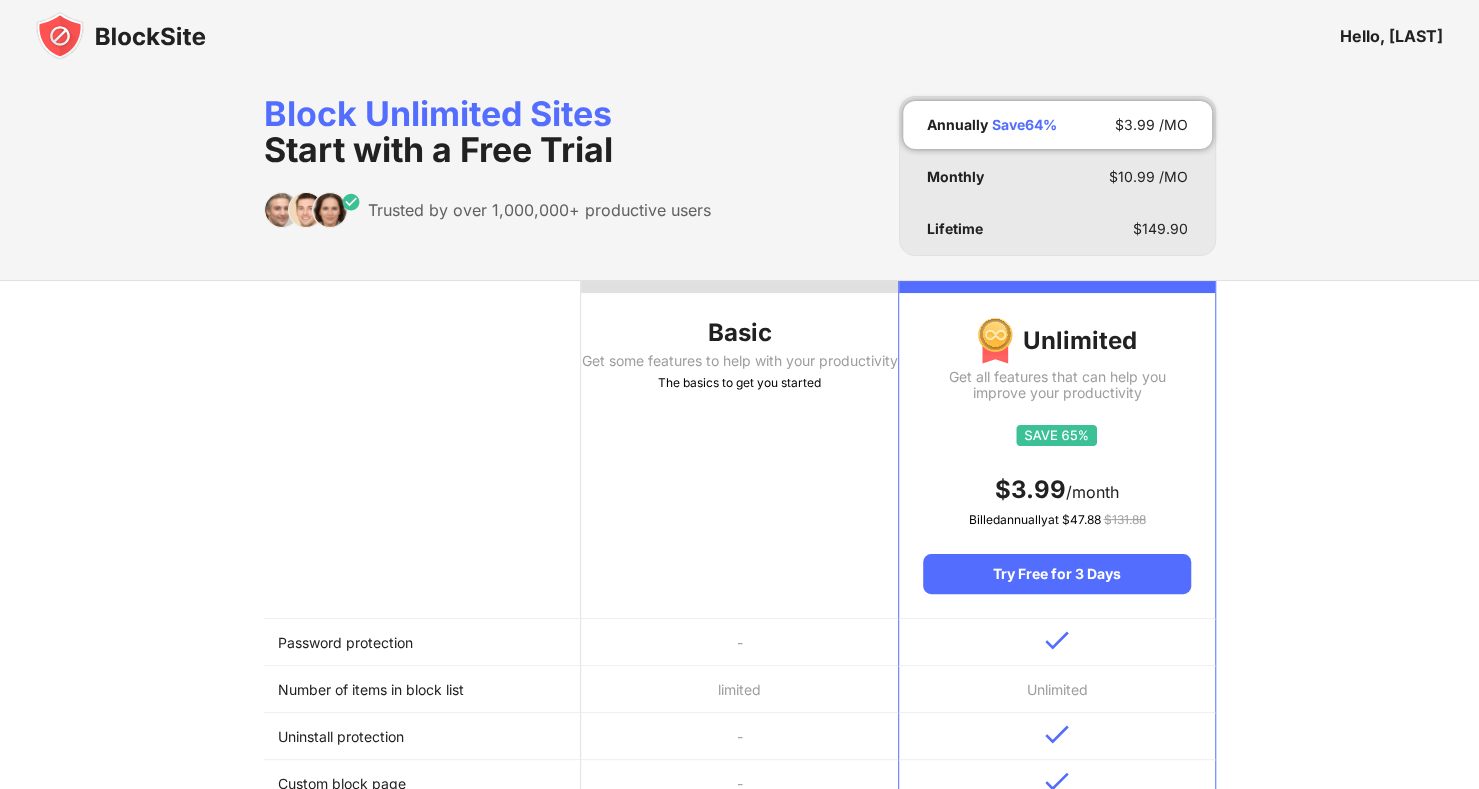 click at bounding box center [121, 36] 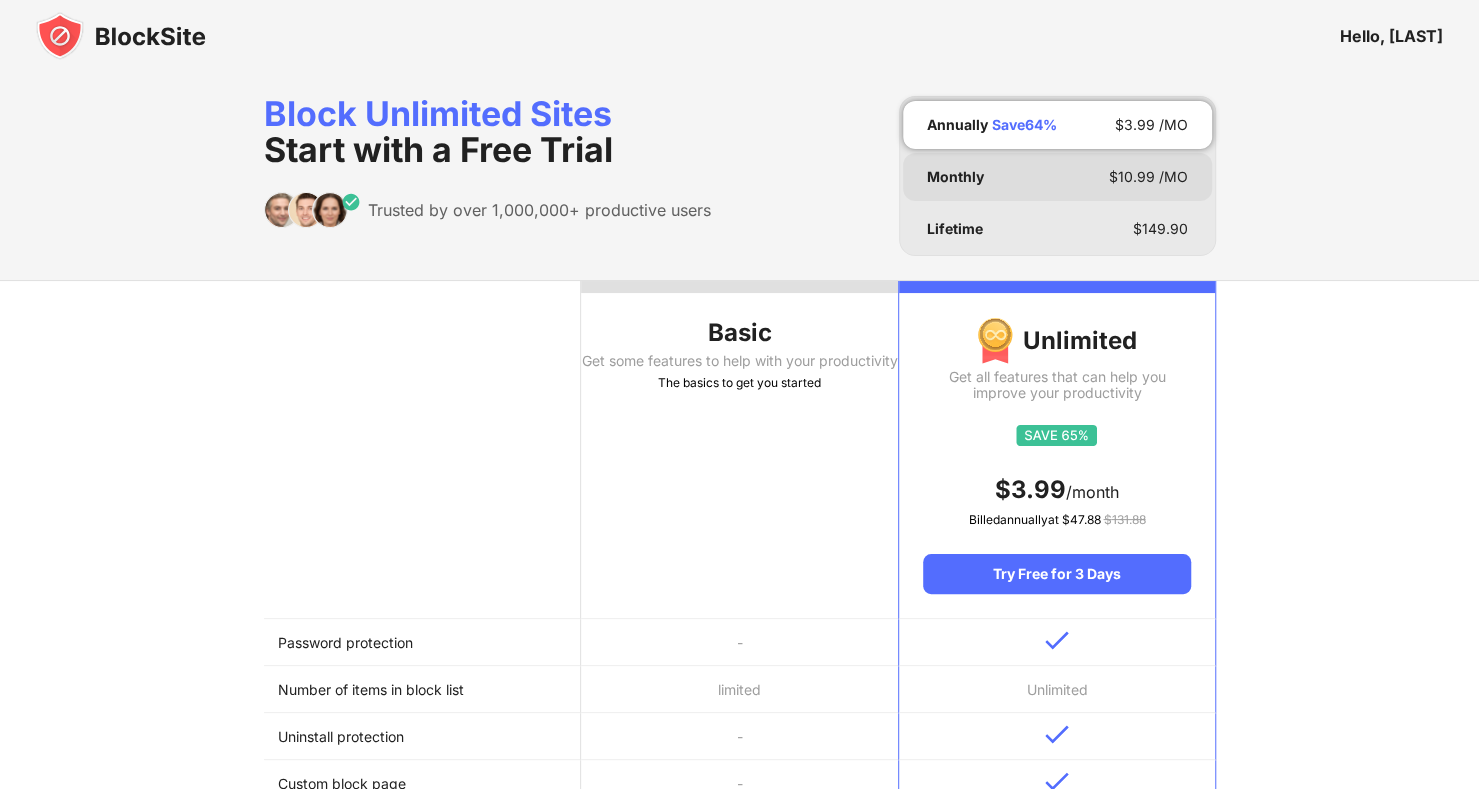 click on "Monthly $ 10.99 /MO" at bounding box center [1057, 177] 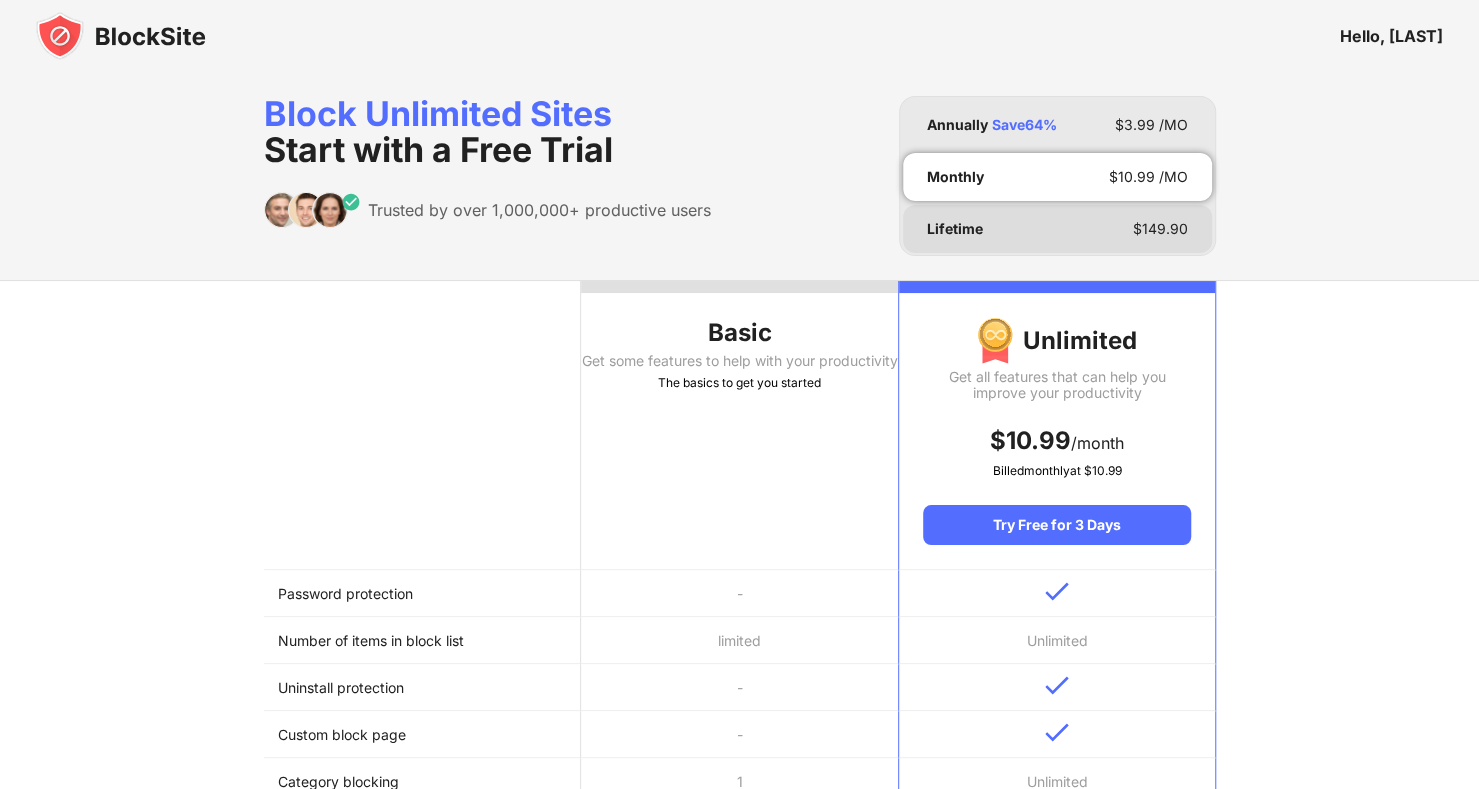 click on "Lifetime $ 149.90" at bounding box center [1057, 229] 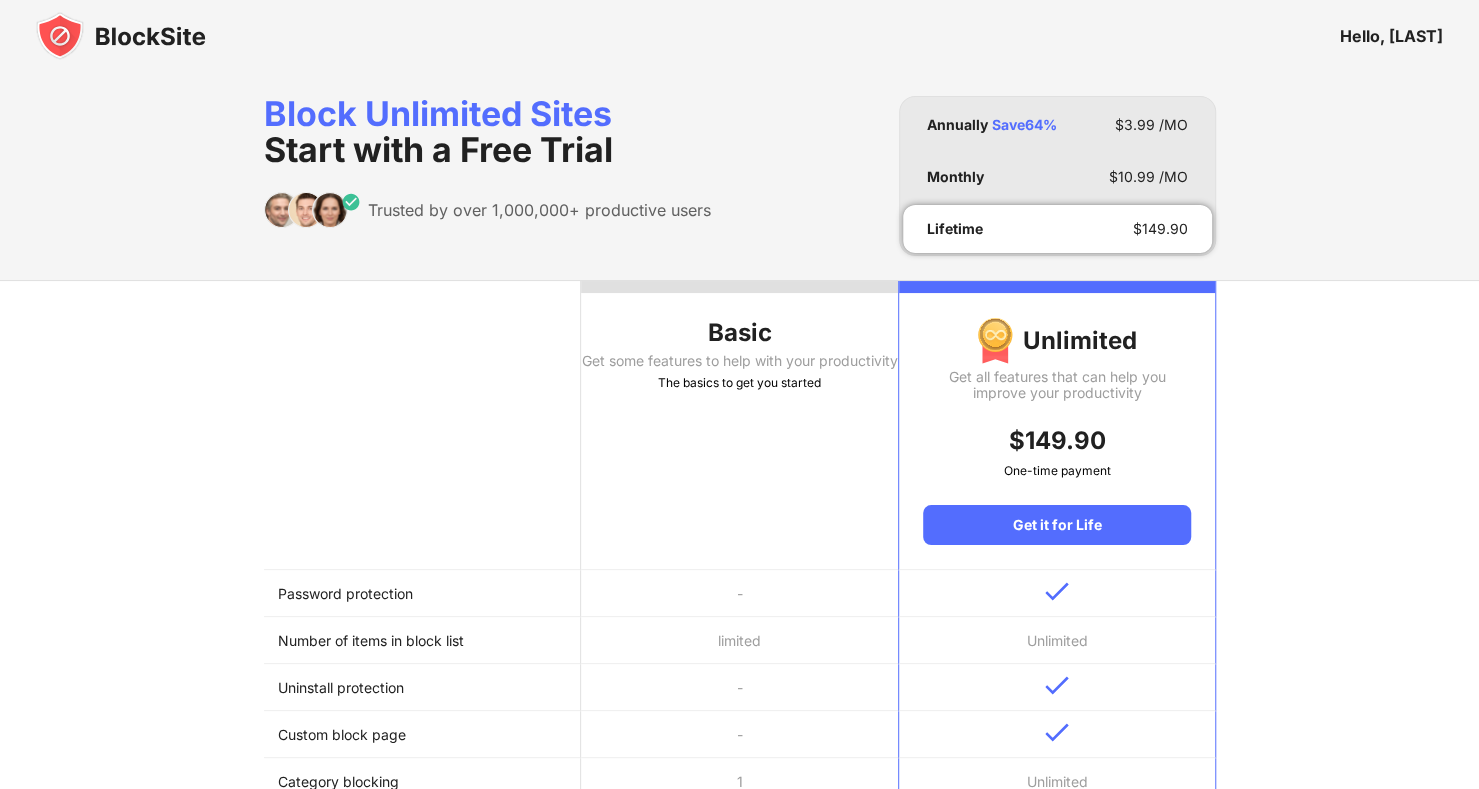 click on "Hello, 丸田絵" at bounding box center (739, 36) 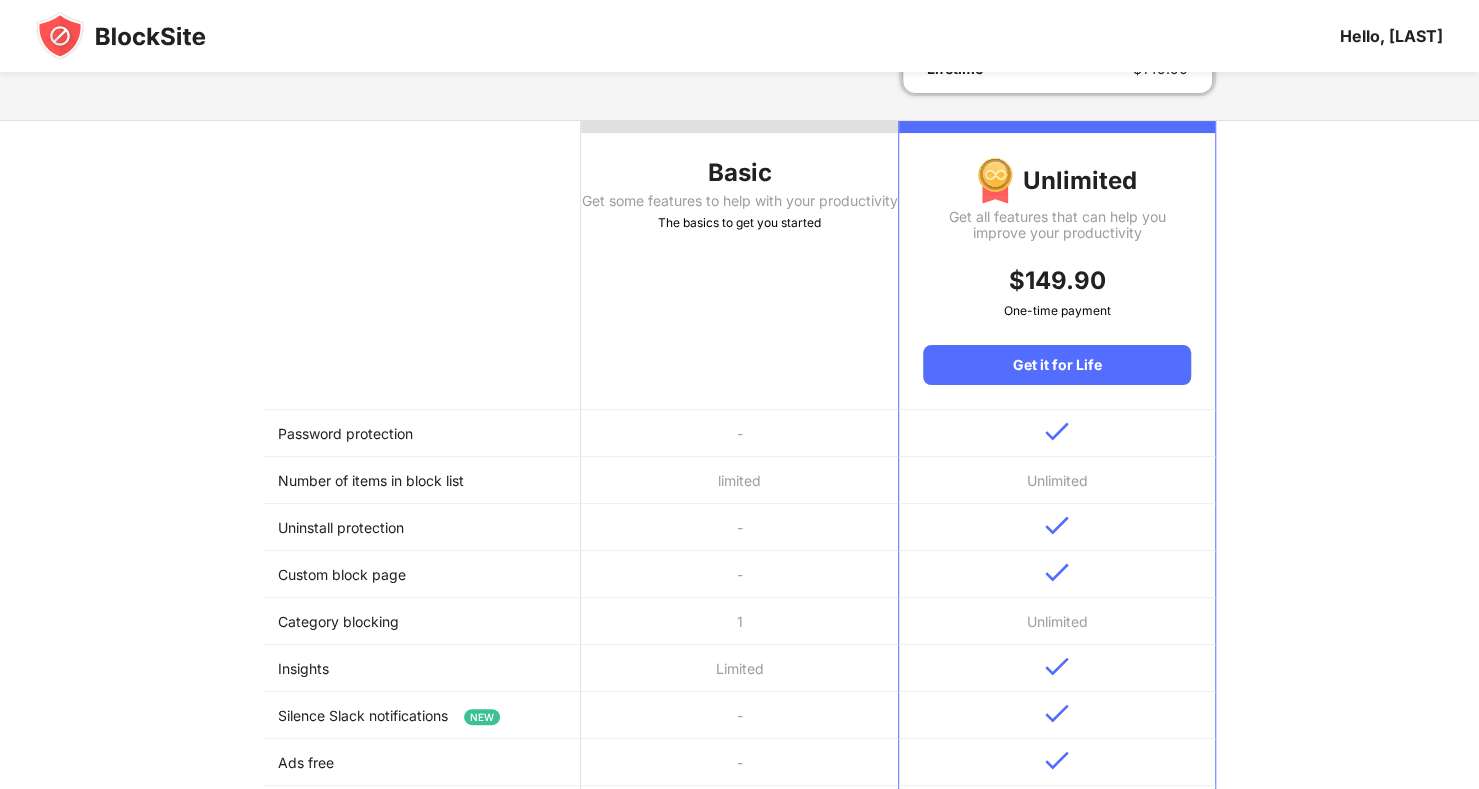click on "Basic Get some features to help with your productivity The basics to get you started" at bounding box center [739, 265] 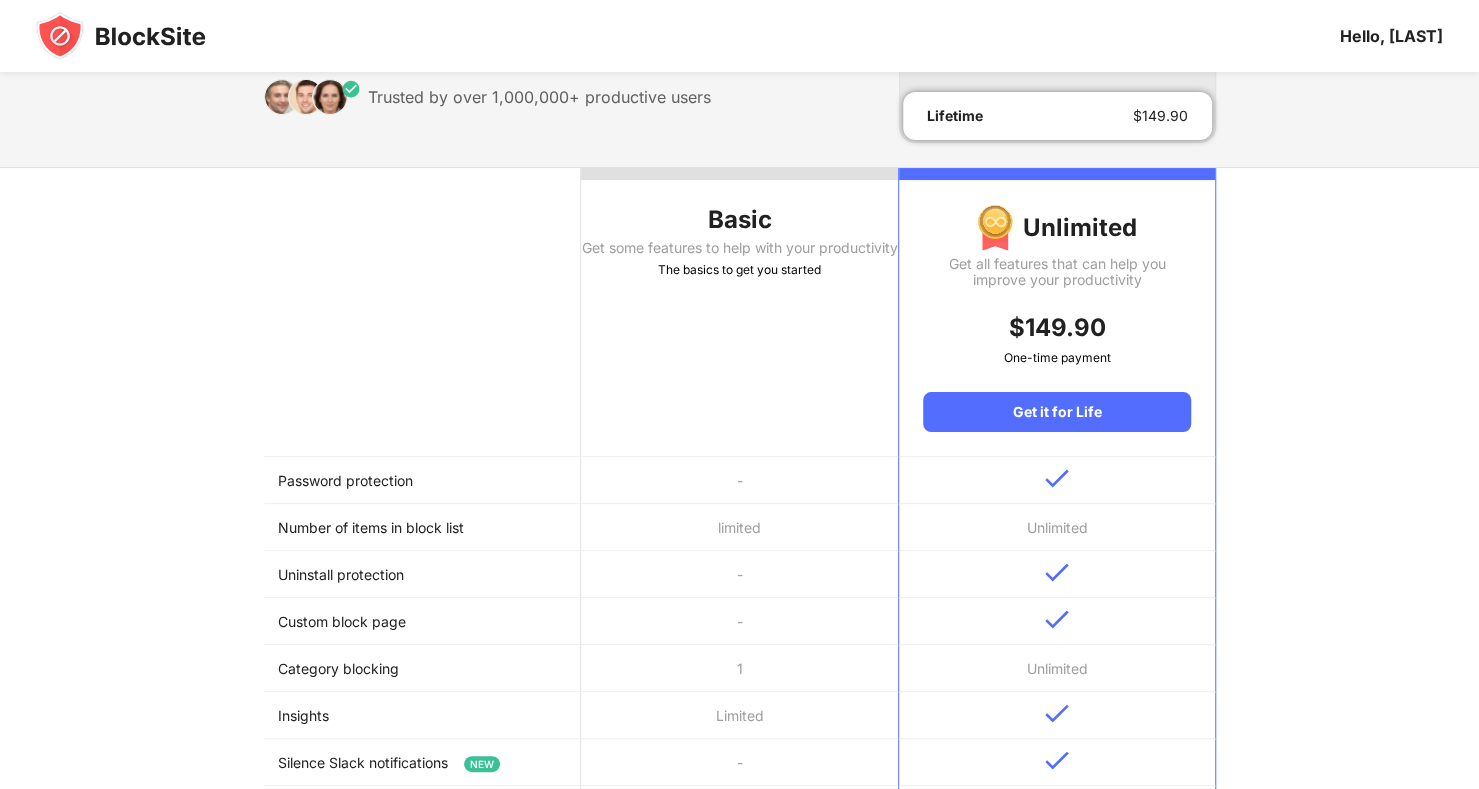 click on "Get some features to help with your productivity" at bounding box center [739, 248] 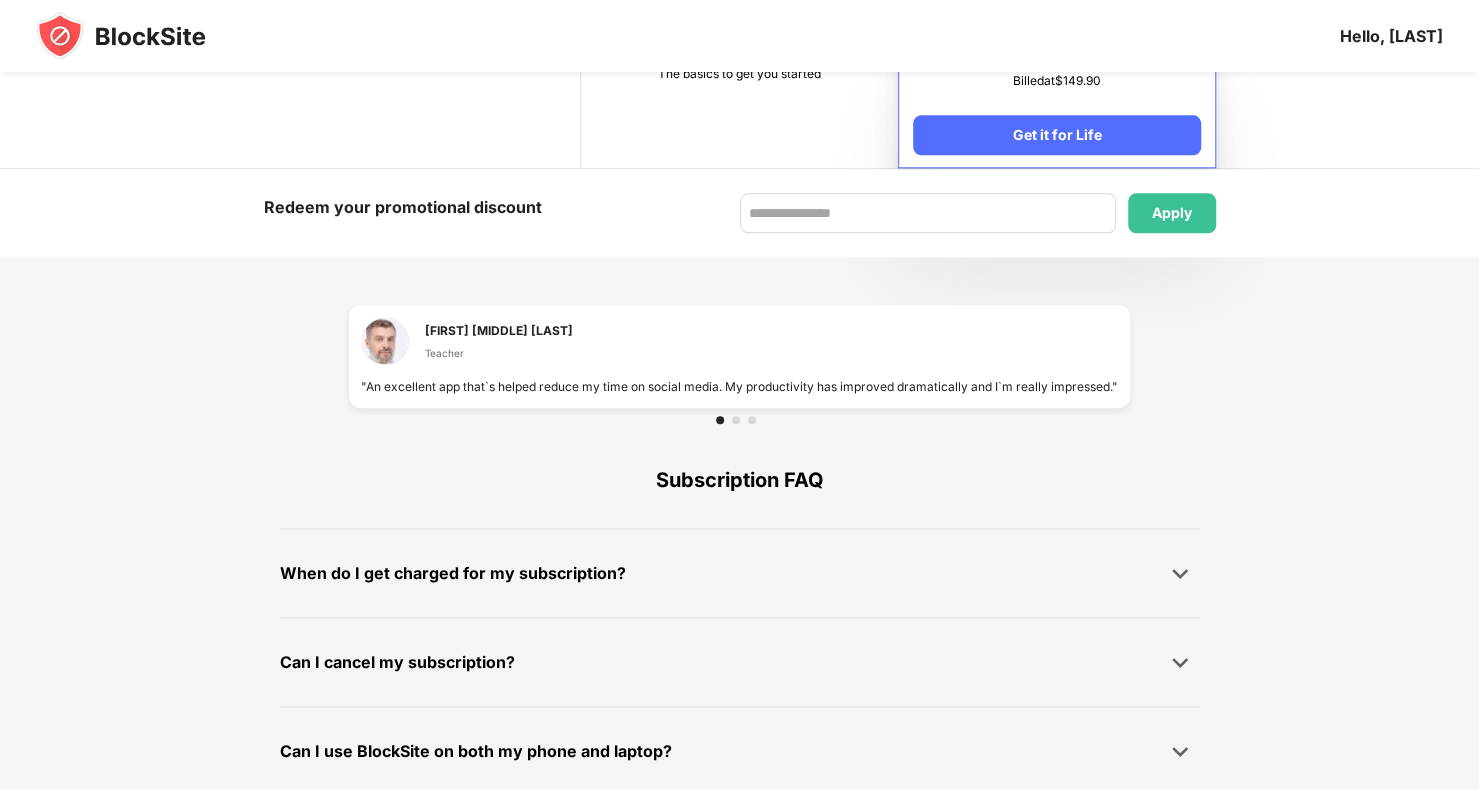 scroll, scrollTop: 1209, scrollLeft: 0, axis: vertical 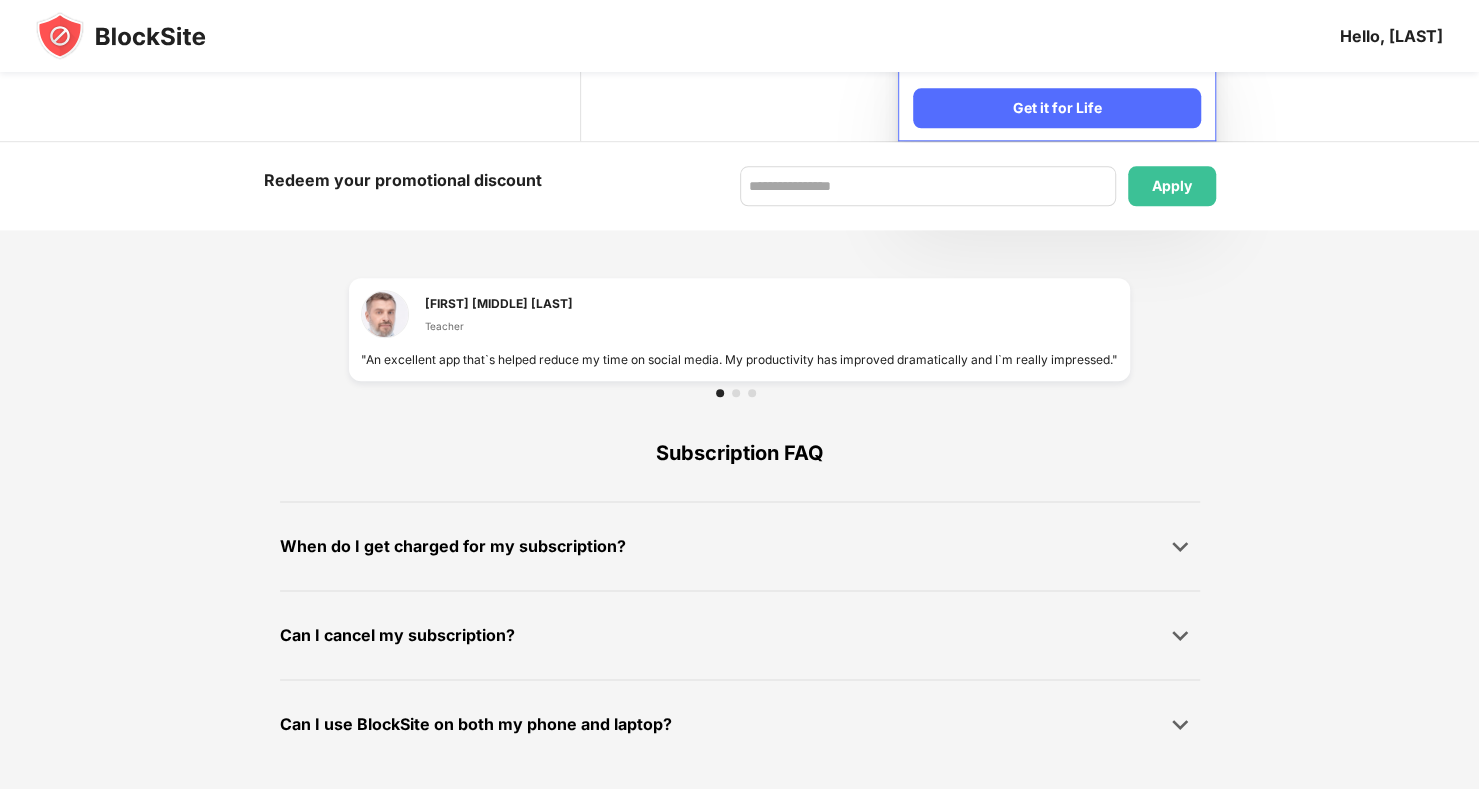click on "When do I get charged for my subscription?" at bounding box center [740, 546] 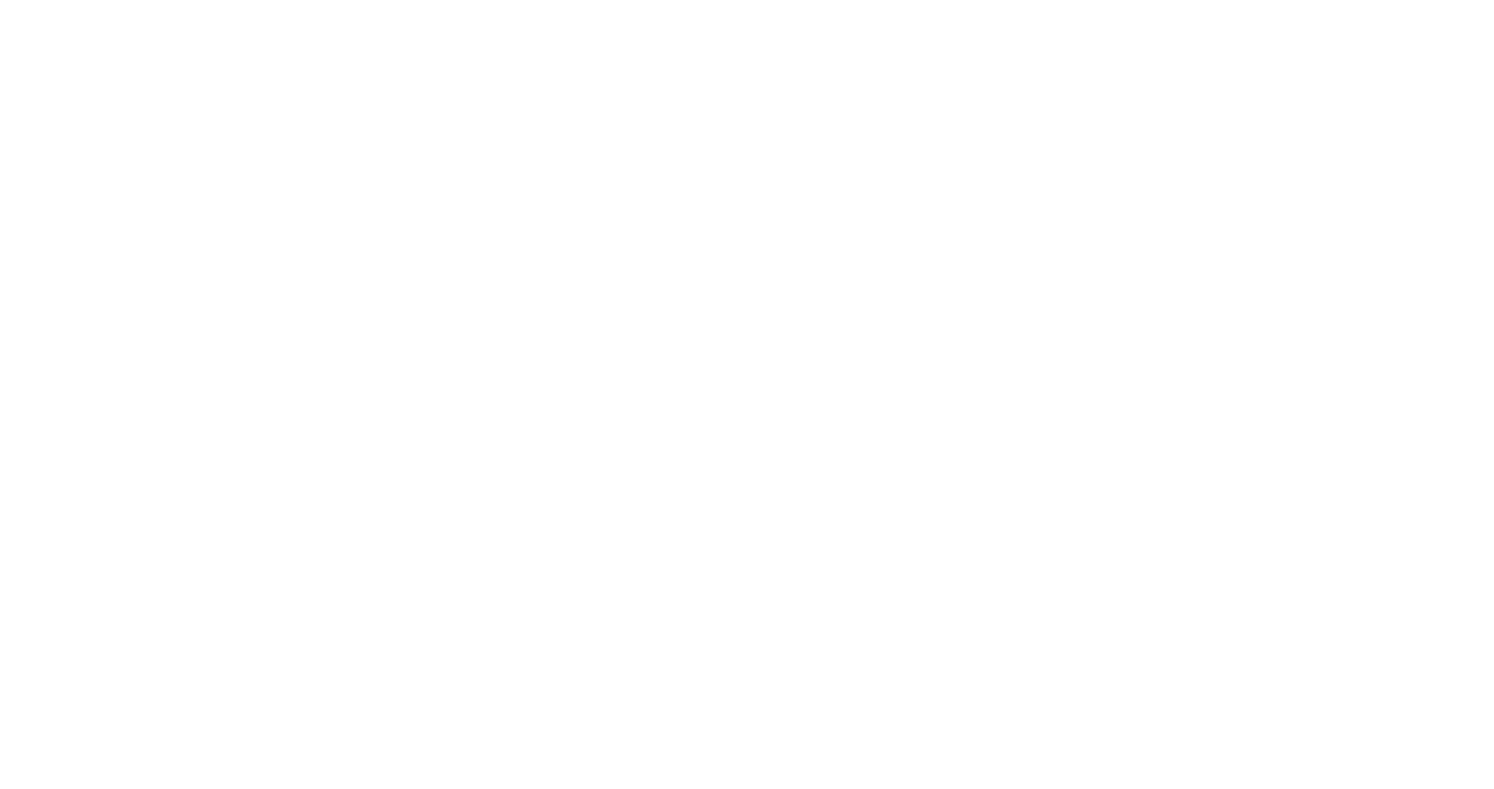 scroll, scrollTop: 0, scrollLeft: 0, axis: both 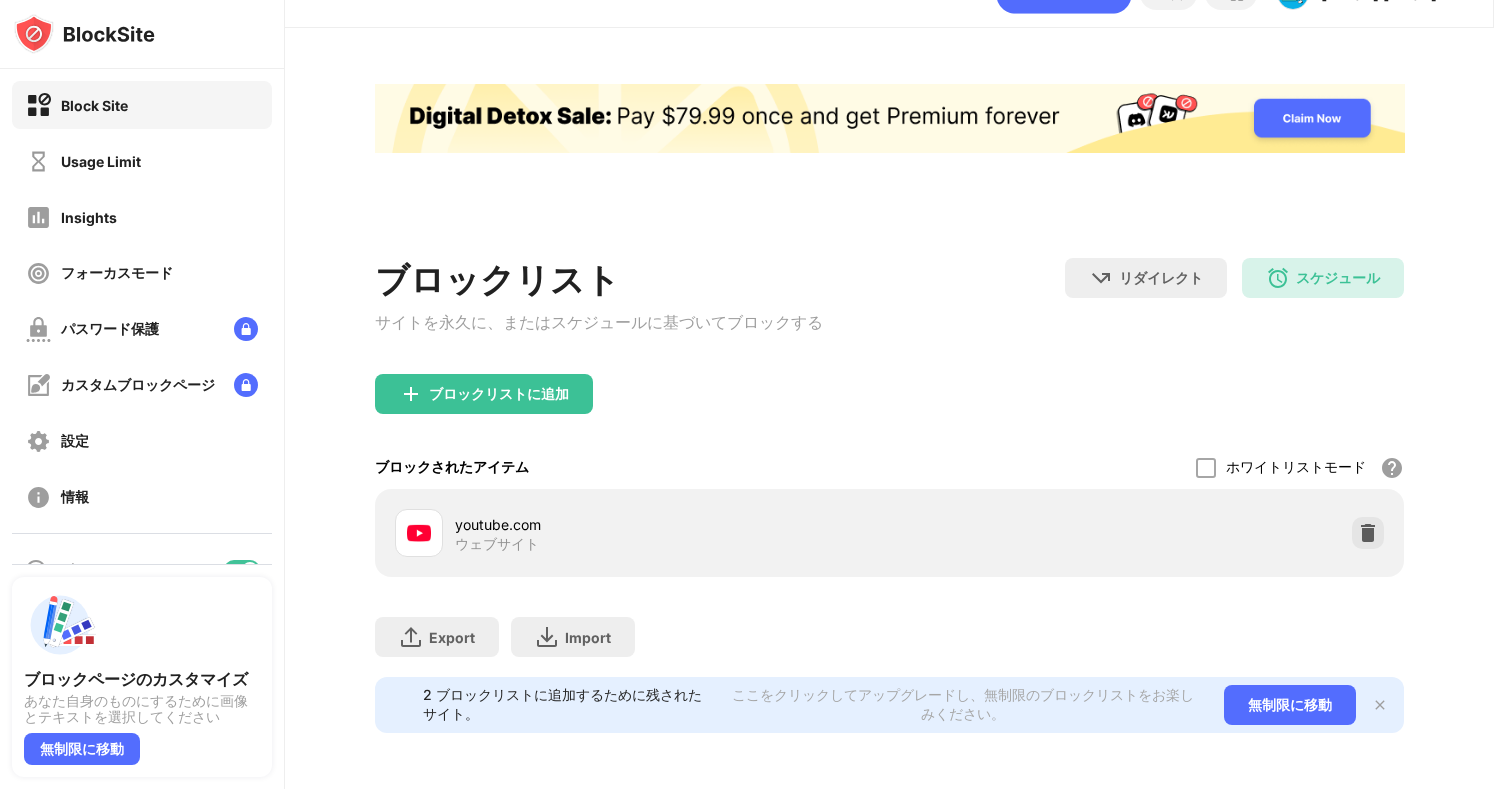 click on "ウェブサイト" at bounding box center [497, 544] 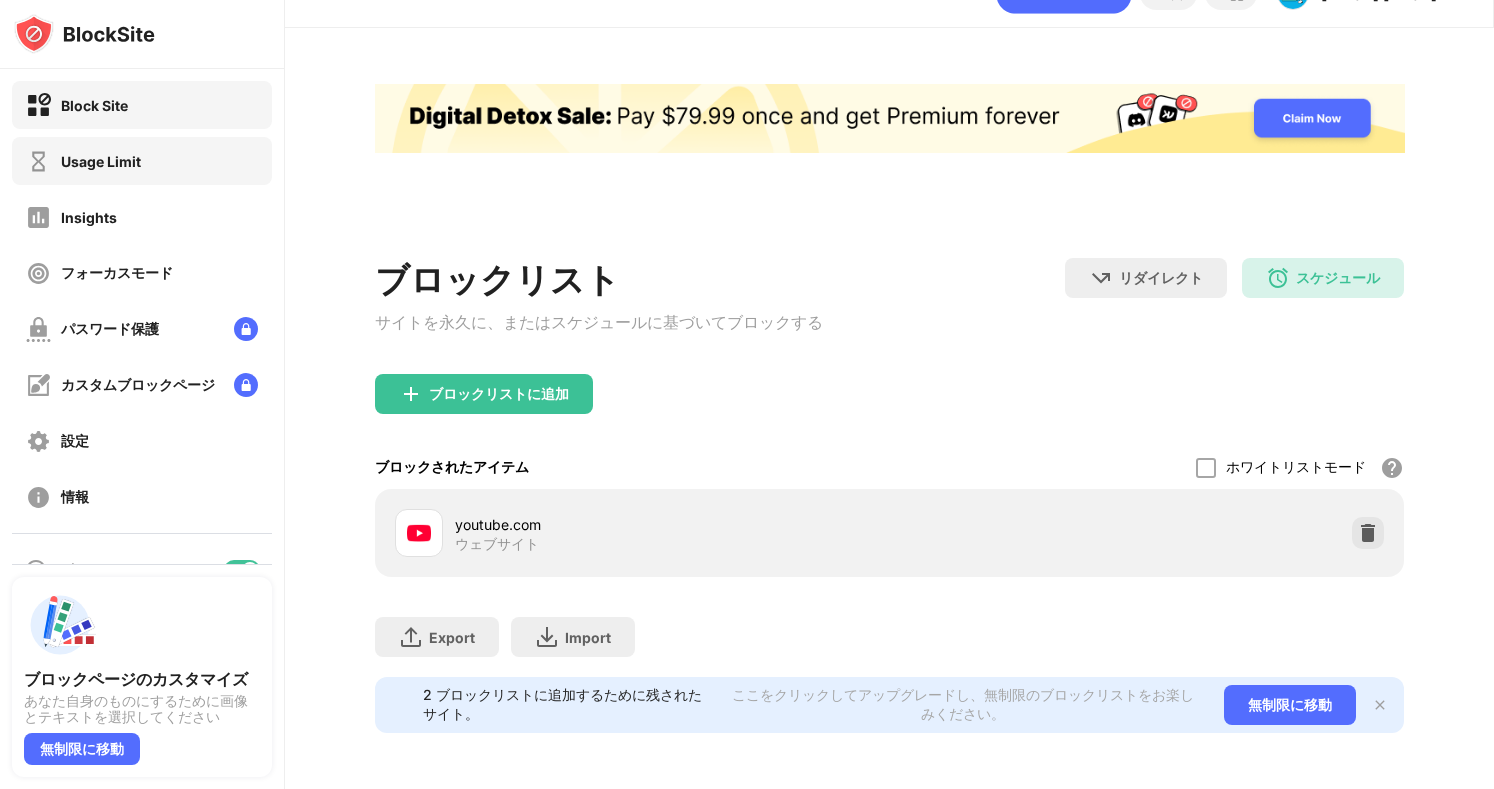 click on "Usage Limit" at bounding box center [142, 161] 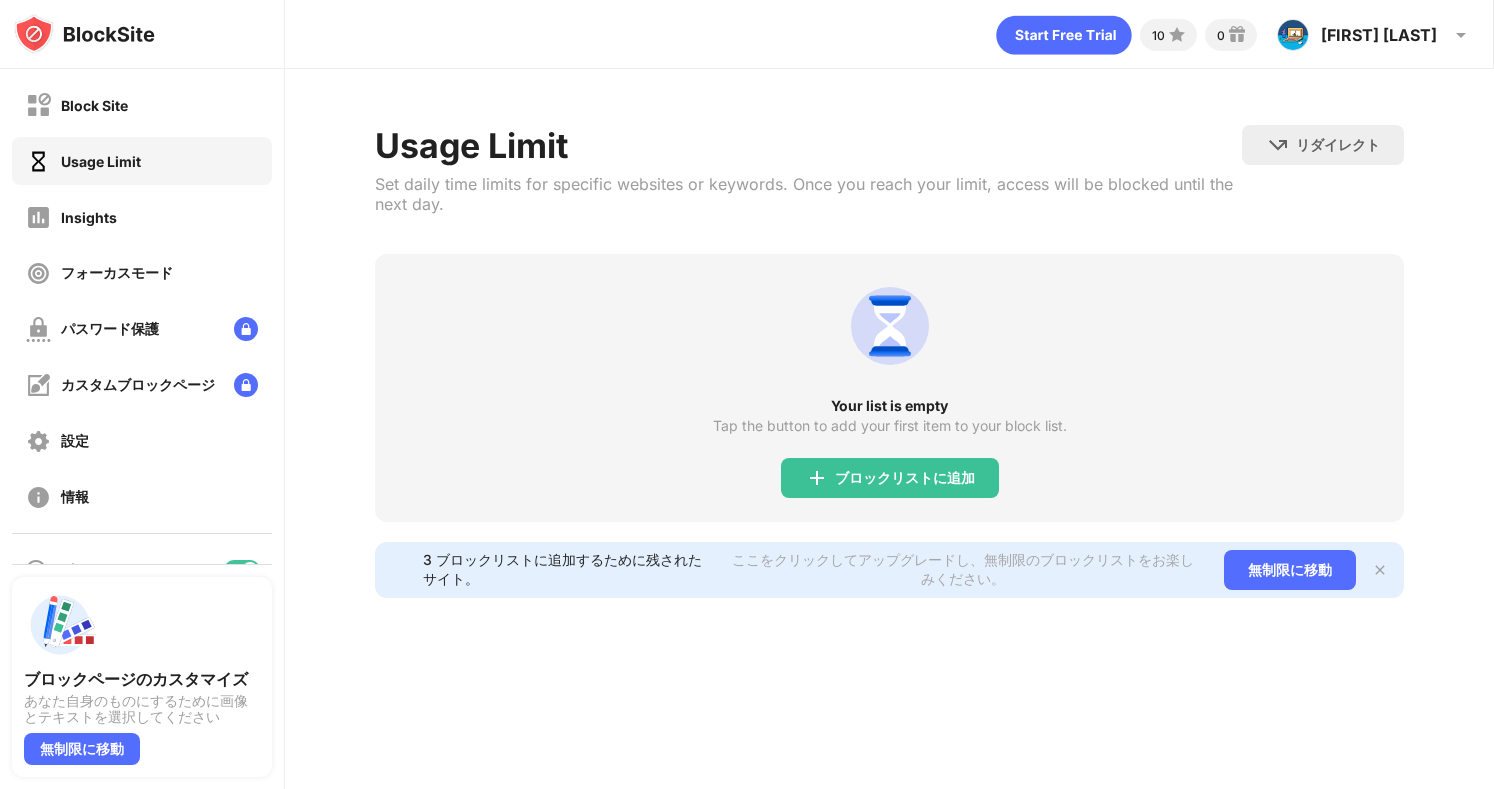 scroll, scrollTop: 0, scrollLeft: 0, axis: both 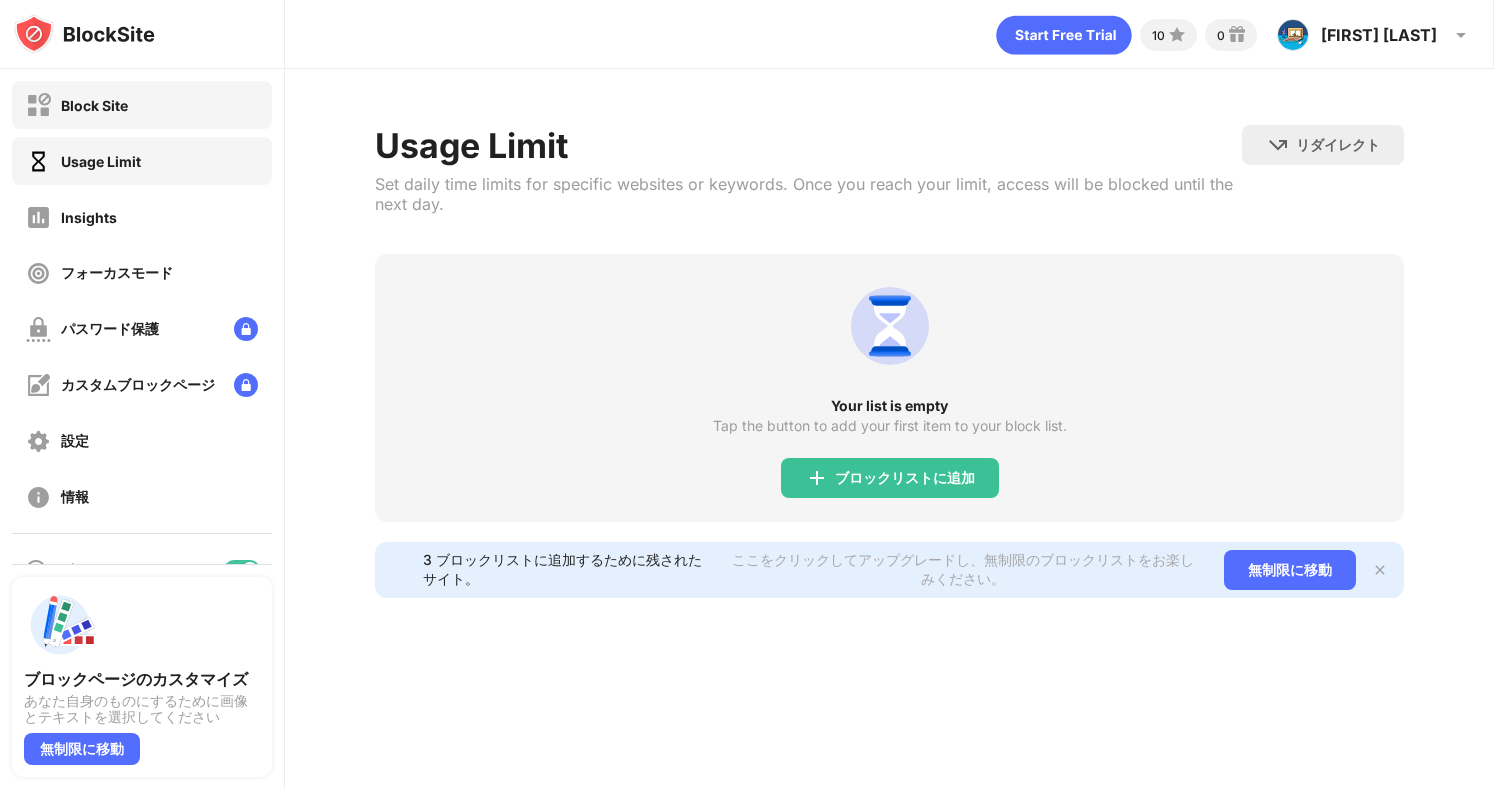 click on "Block Site" at bounding box center [142, 105] 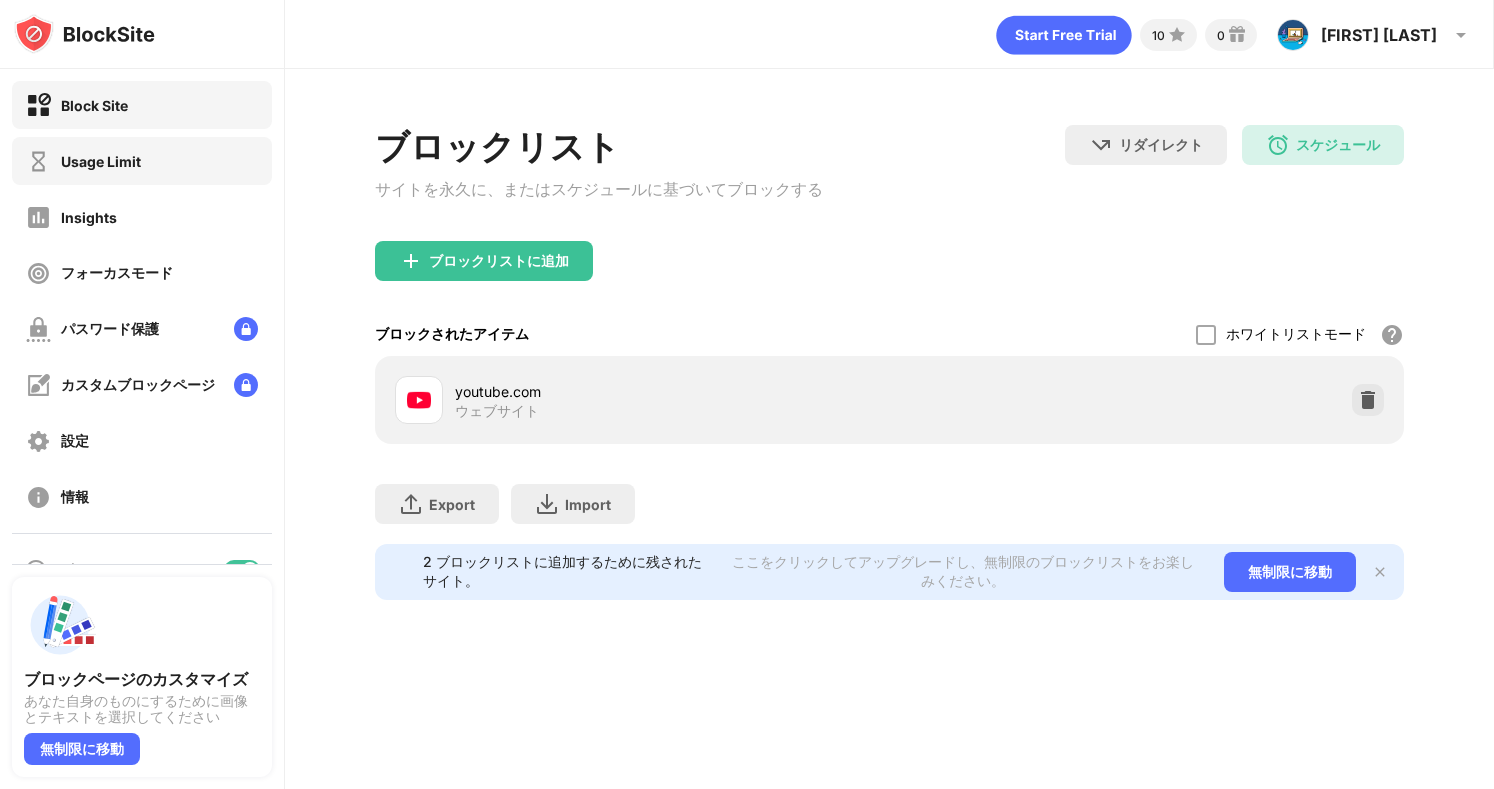click on "Usage Limit" at bounding box center (142, 161) 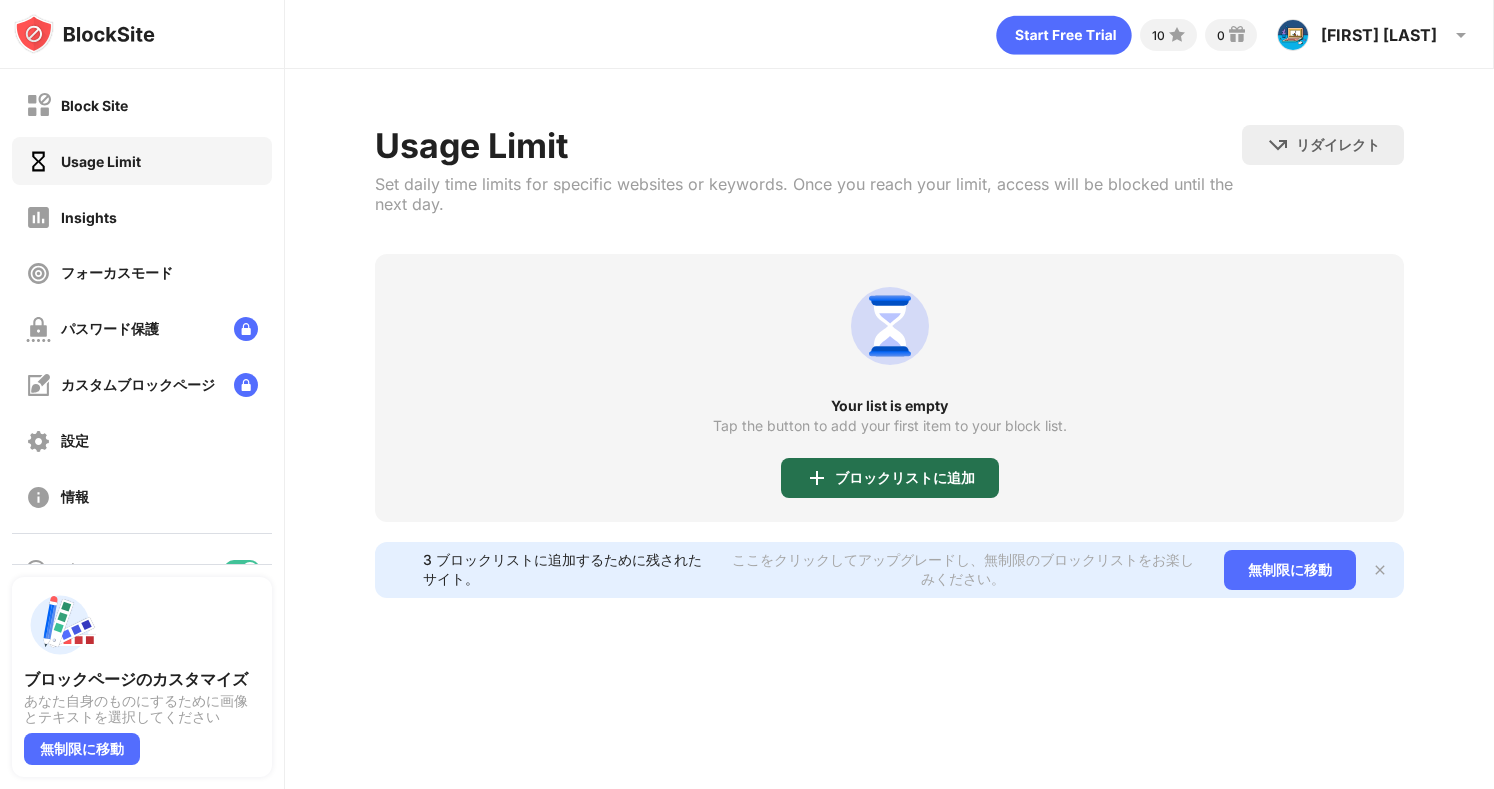 click on "ブロックリストに追加" at bounding box center [905, 478] 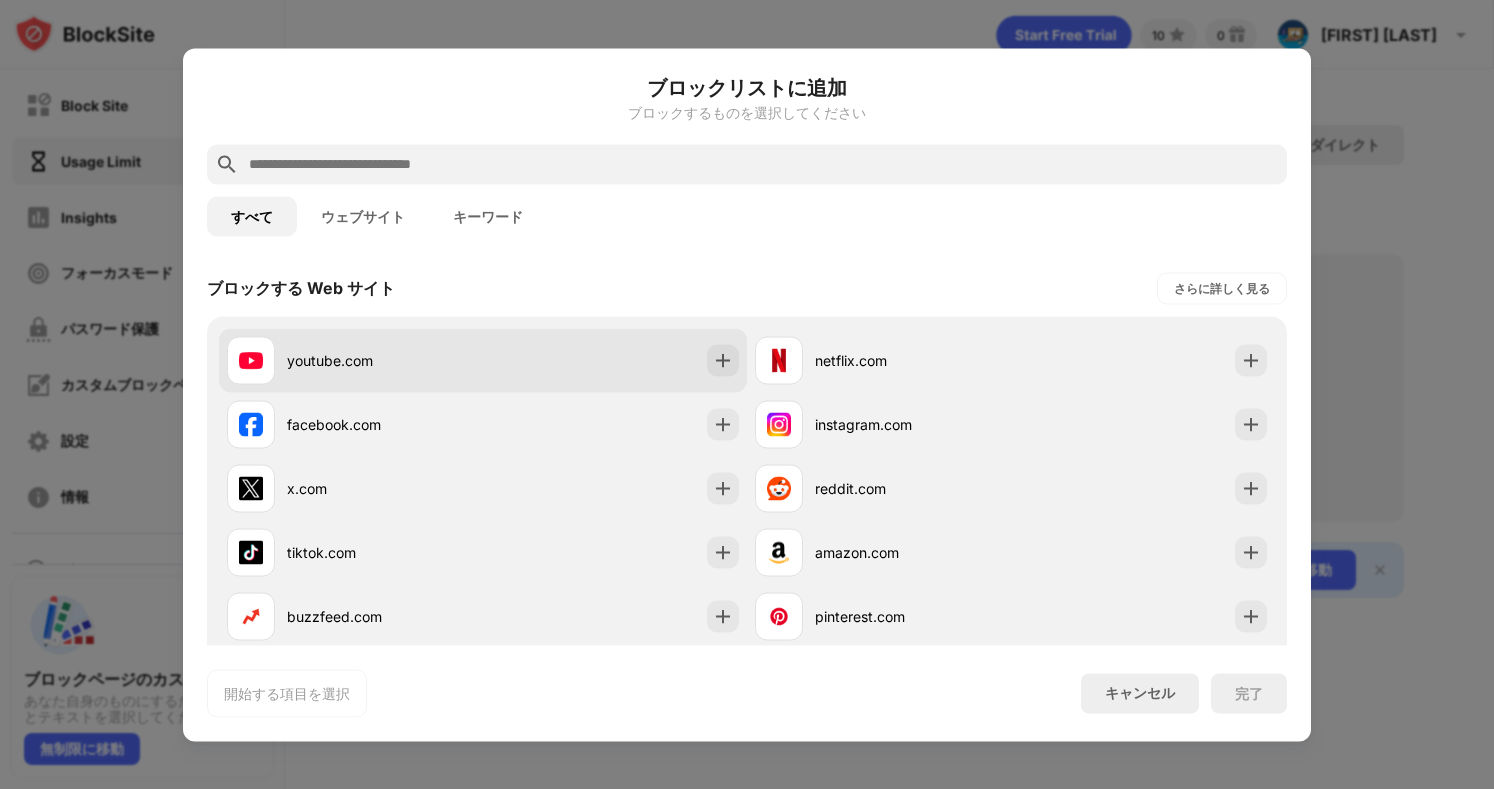 click on "youtube.com" at bounding box center (355, 360) 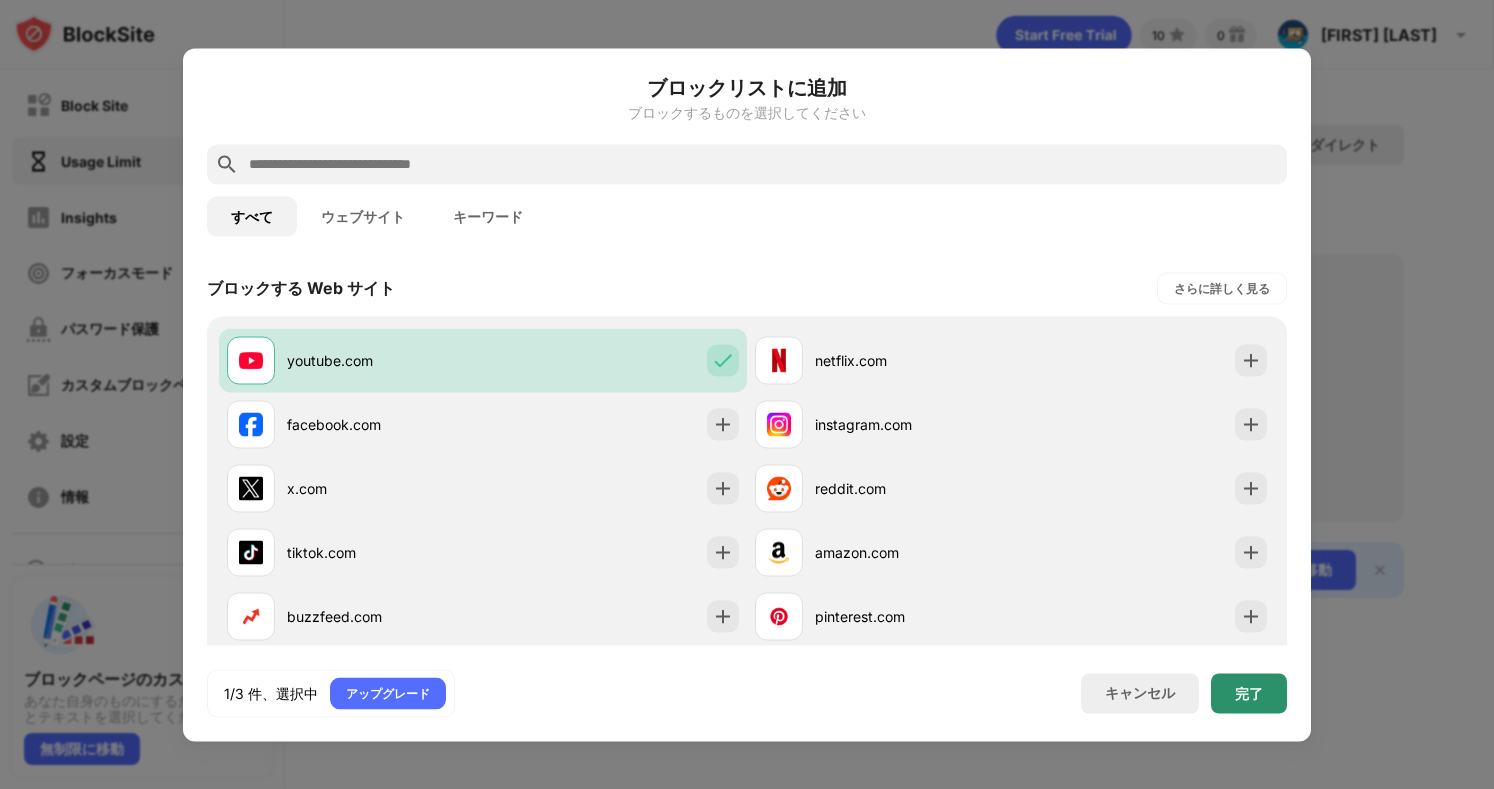 click on "完了" at bounding box center (1249, 693) 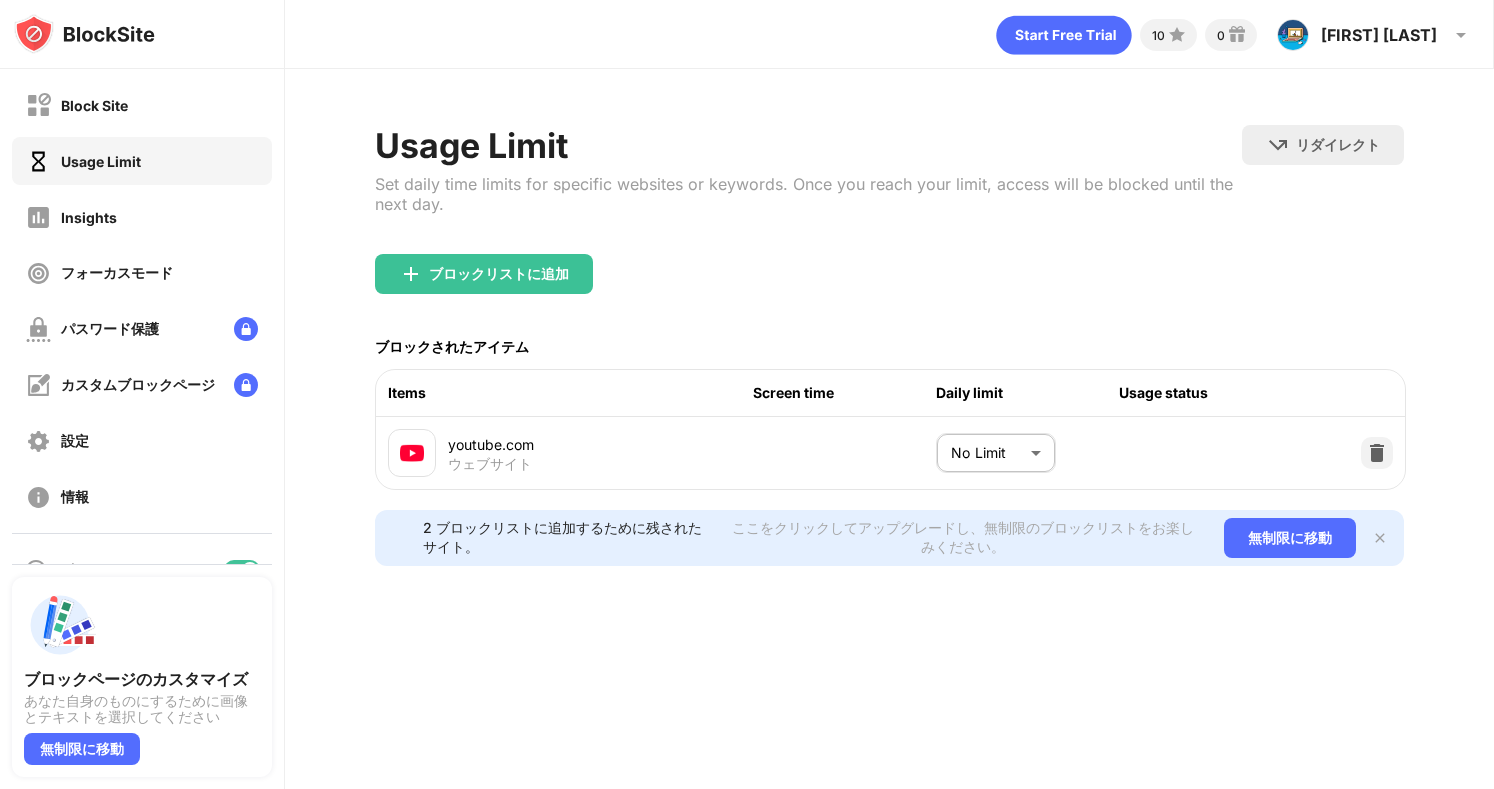 click on "Block Site Usage Limit Insights フォーカスモード パスワード保護 カスタムブロックページ 設定 情報 ブロッキング 他のデバイスと同期する 無効になっています ブロックページのカスタマイズ あなた自身のものにするために画像とテキストを選択してください 無制限に移動 10 0 [FIRST] [LAST] [FIRST] [LAST] View Account Insights Premium Rewards Settings Support Log Out Usage Limit Set daily time limits for specific websites or keywords. Once you reach your limit, access will be blocked until the next day. リダイレクト クリックしてリダイレクトのウェブサイトを設定する ブロックリストに追加 ブロックされたアイテム Items Screen time Daily limit Usage status youtube.com ウェブサイト No Limit ******** ​ 2 ブロックリストに追加するために残されたサイト。 無制限に移動" at bounding box center [747, 394] 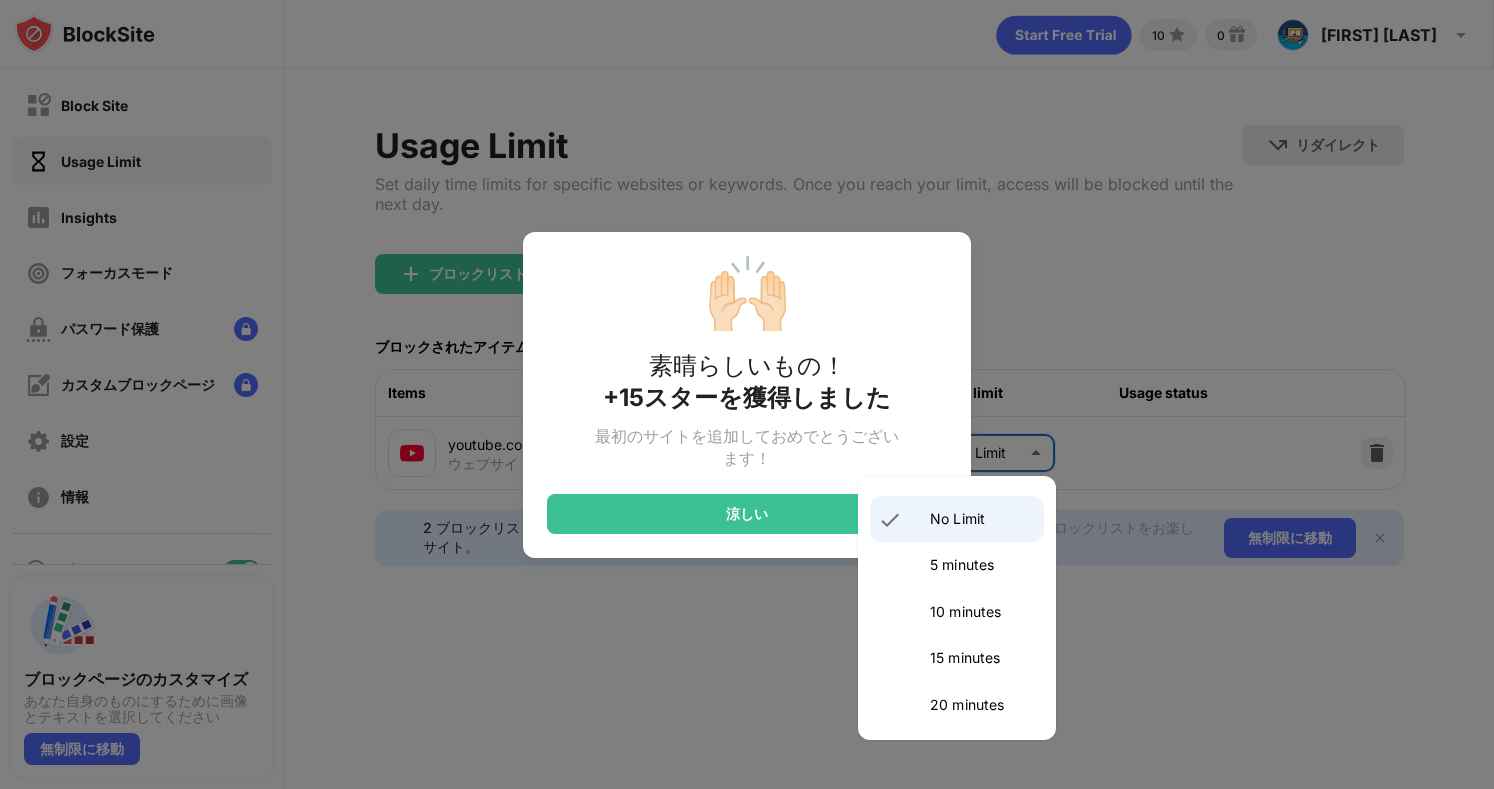 click at bounding box center [747, 394] 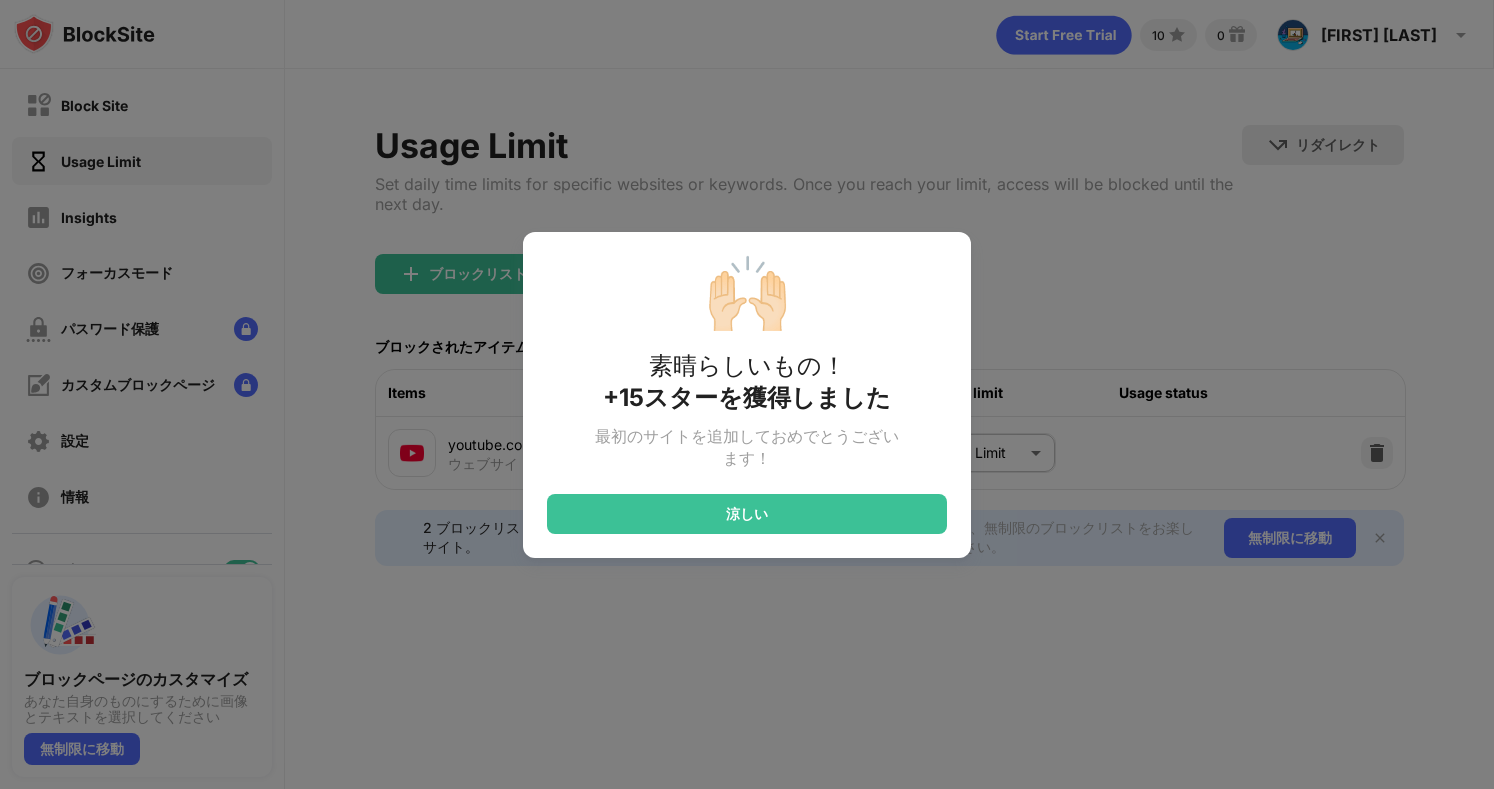 click on "🙌🏻 素晴らしいもの！ +15スターを獲得しました 最初のサイトを追加しておめでとうございます！ 涼しい" at bounding box center (747, 394) 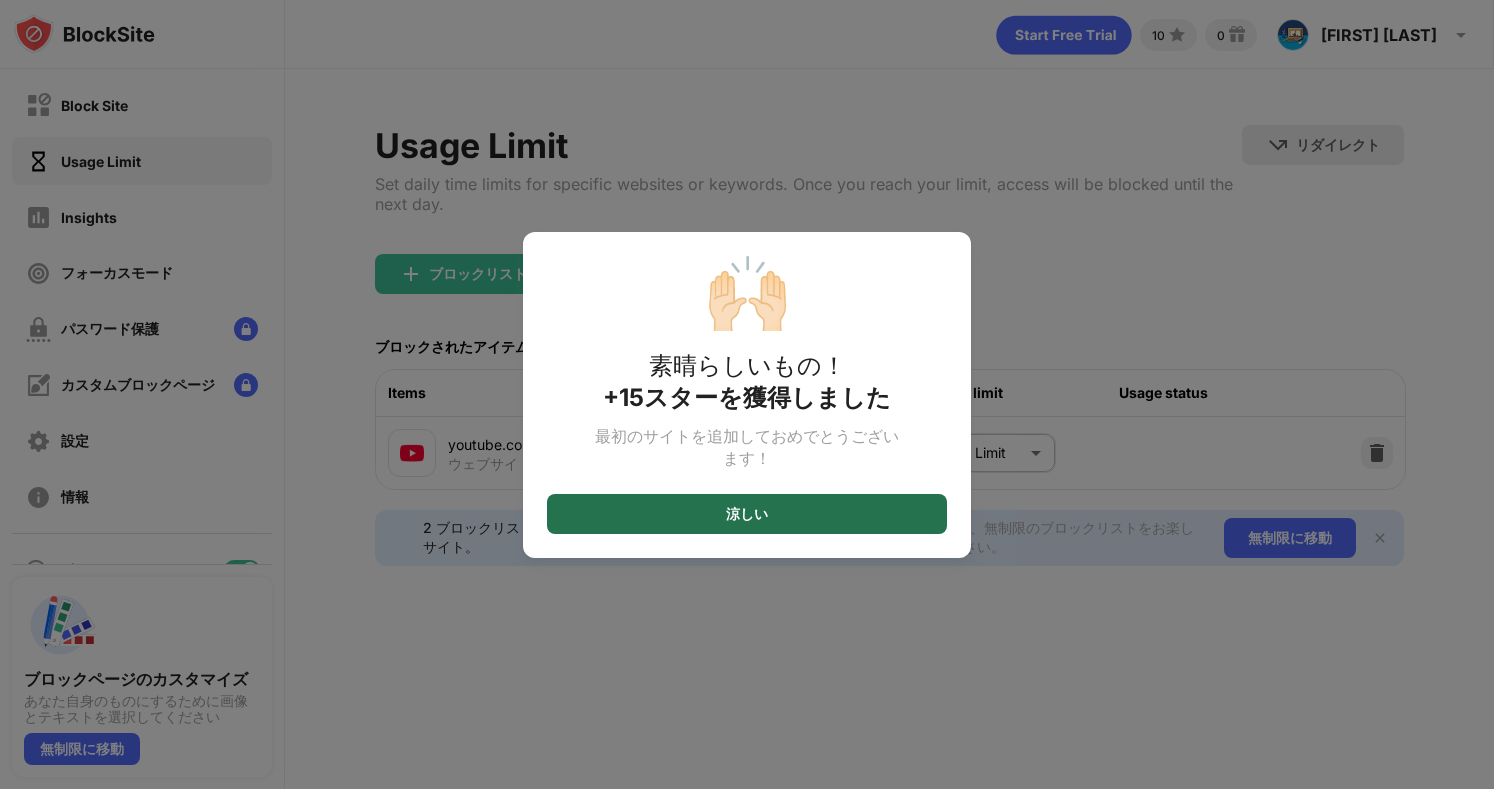 click on "涼しい" at bounding box center (747, 514) 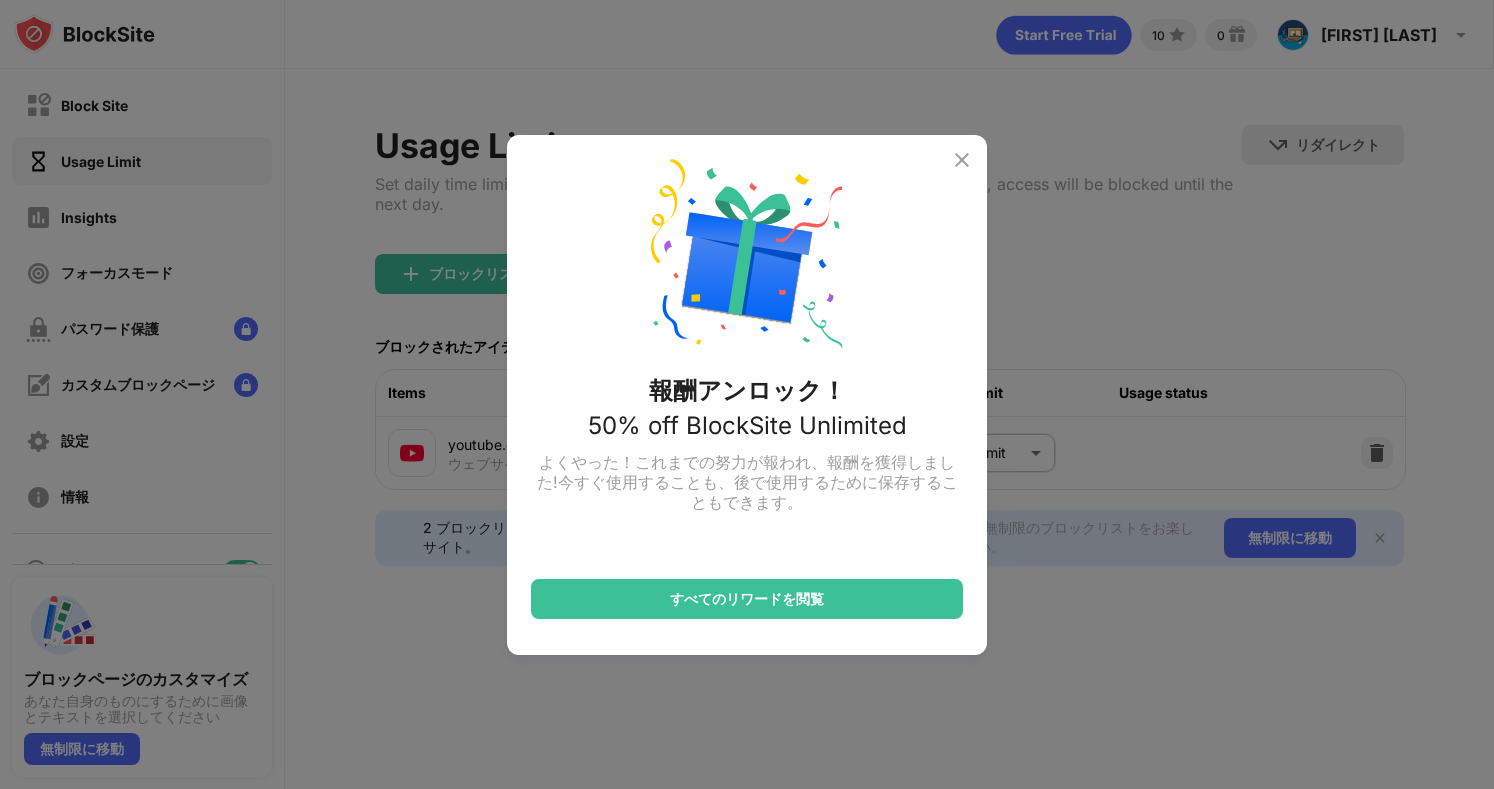 click on "報酬アンロック！ 50% off BlockSite Unlimited よくやった！これまでの努力が報われ、報酬を獲得しました!今すぐ使用することも、後で使用するために保存することもできます。 すべてのリワードを閲覧" at bounding box center (747, 394) 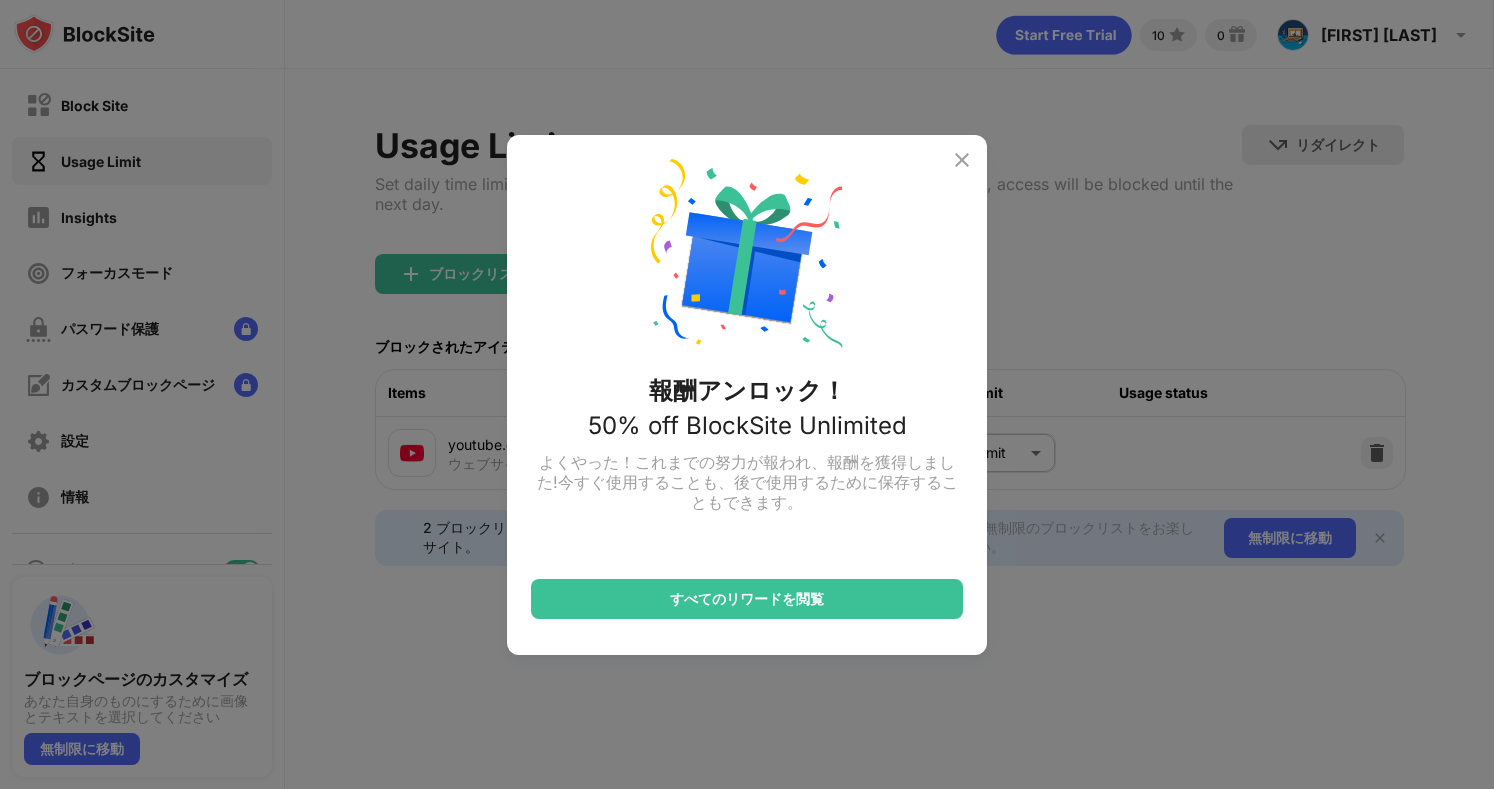 click at bounding box center [962, 160] 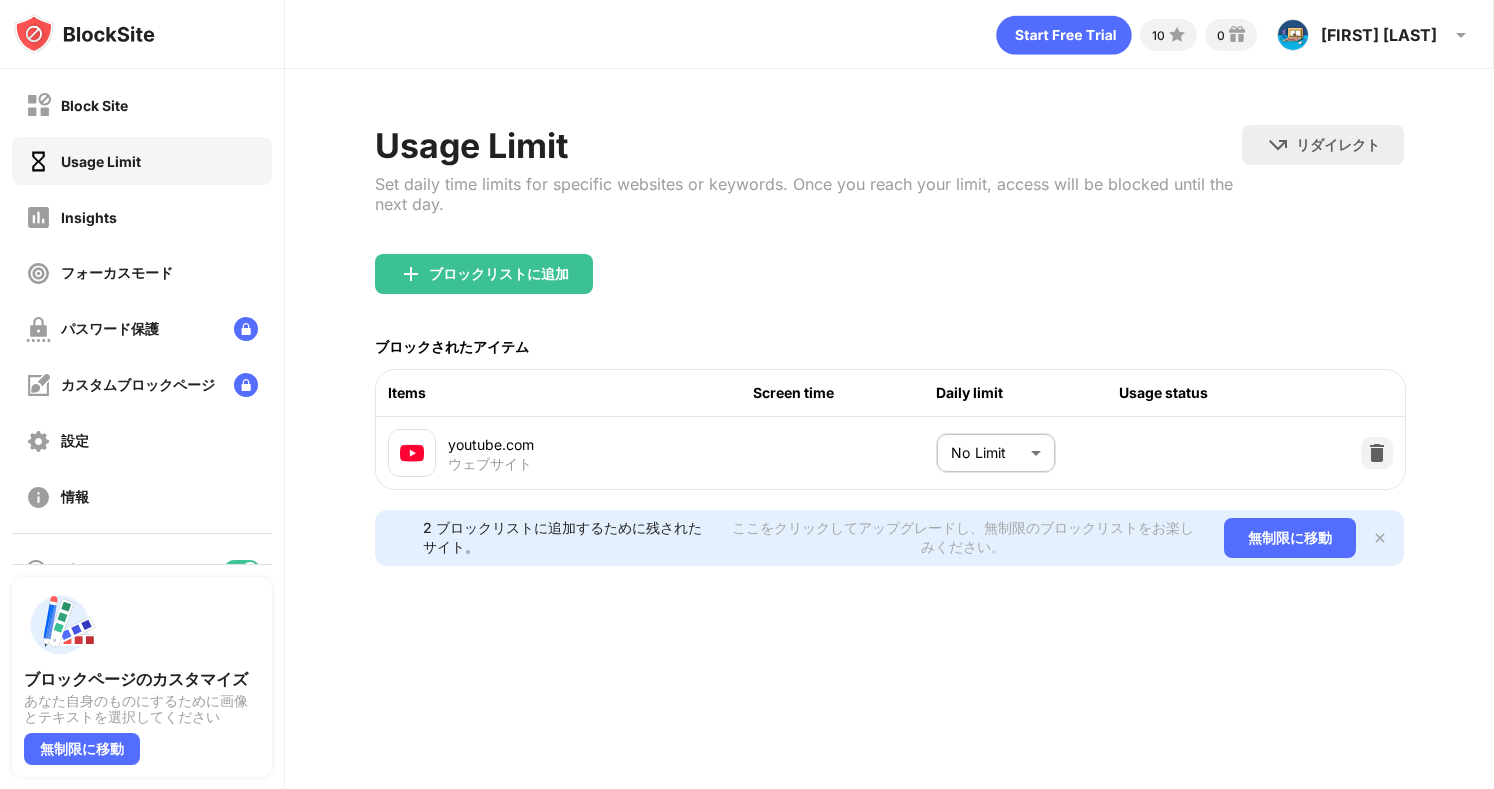 click on "Block Site Usage Limit Insights フォーカスモード パスワード保護 カスタムブロックページ 設定 情報 ブロッキング 他のデバイスと同期する 無効になっています ブロックページのカスタマイズ あなた自身のものにするために画像とテキストを選択してください 無制限に移動 10 0 [FIRST] [LAST] [FIRST] [LAST] View Account Insights Premium Rewards Settings Support Log Out Usage Limit Set daily time limits for specific websites or keywords. Once you reach your limit, access will be blocked until the next day. リダイレクト クリックしてリダイレクトのウェブサイトを設定する ブロックリストに追加 ブロックされたアイテム Items Screen time Daily limit Usage status youtube.com ウェブサイト No Limit ******** ​ 2 ブロックリストに追加するために残されたサイト。 無制限に移動" at bounding box center (747, 394) 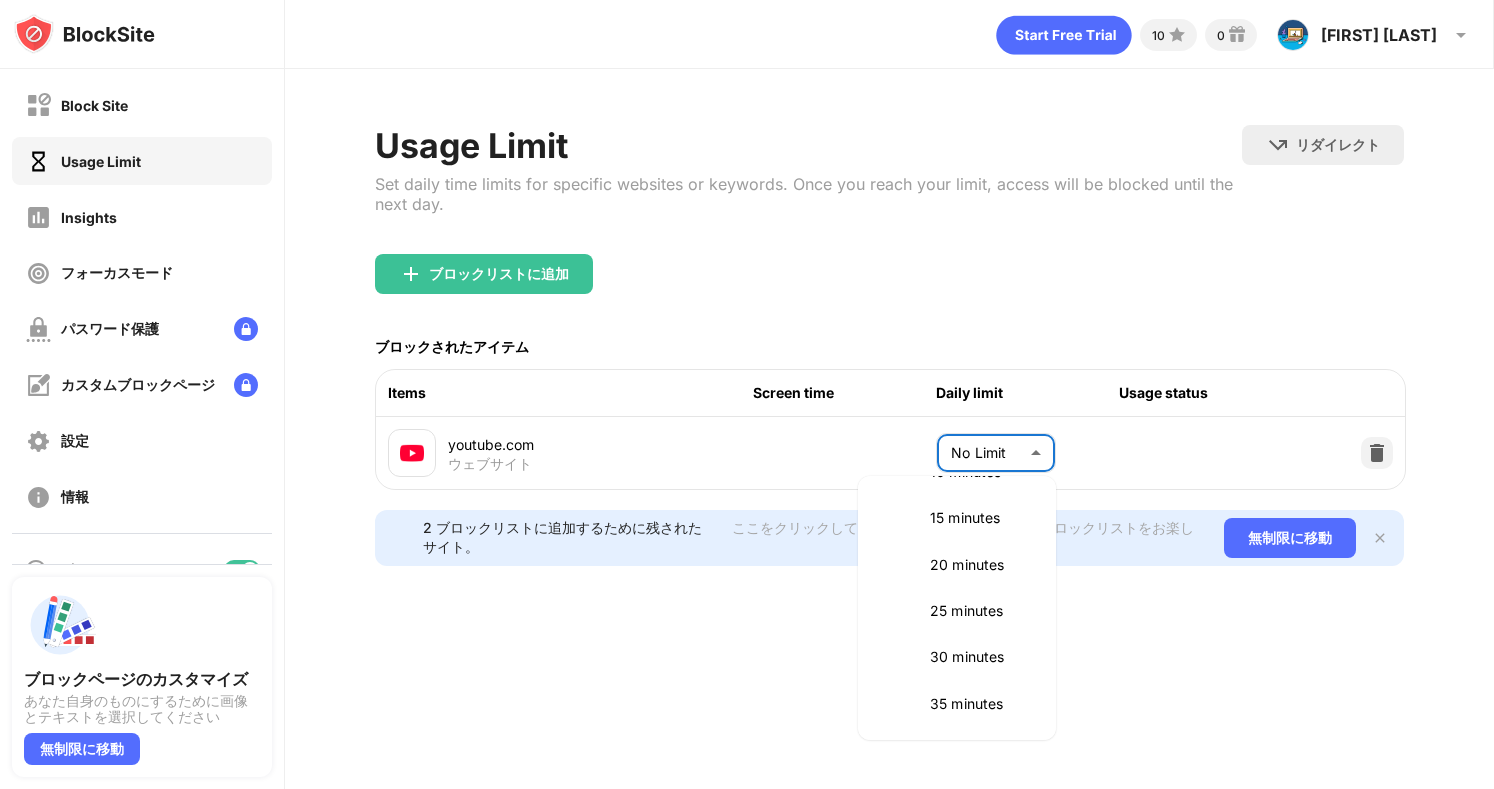 scroll, scrollTop: 134, scrollLeft: 0, axis: vertical 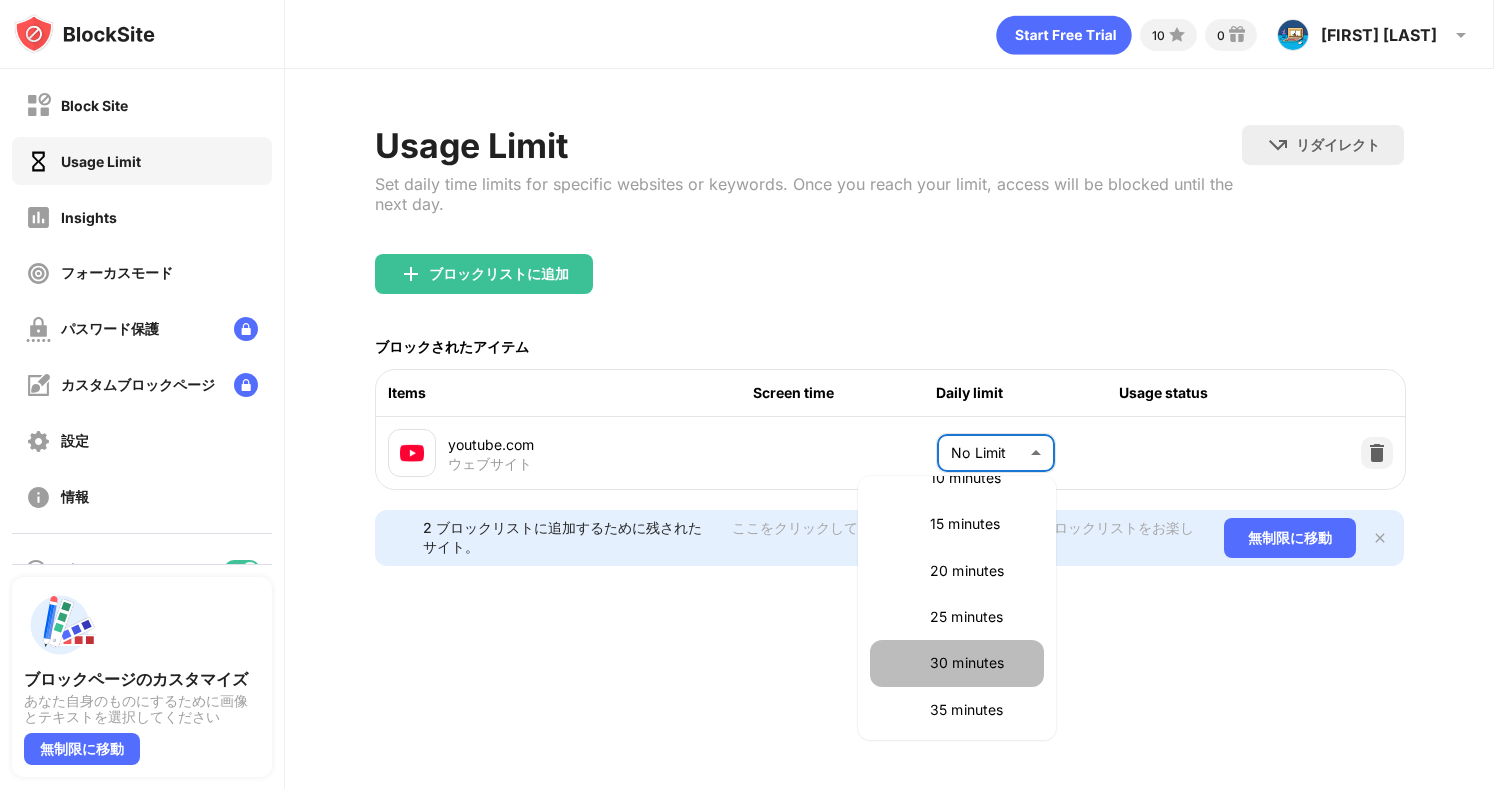 click on "30 minutes" at bounding box center (981, 663) 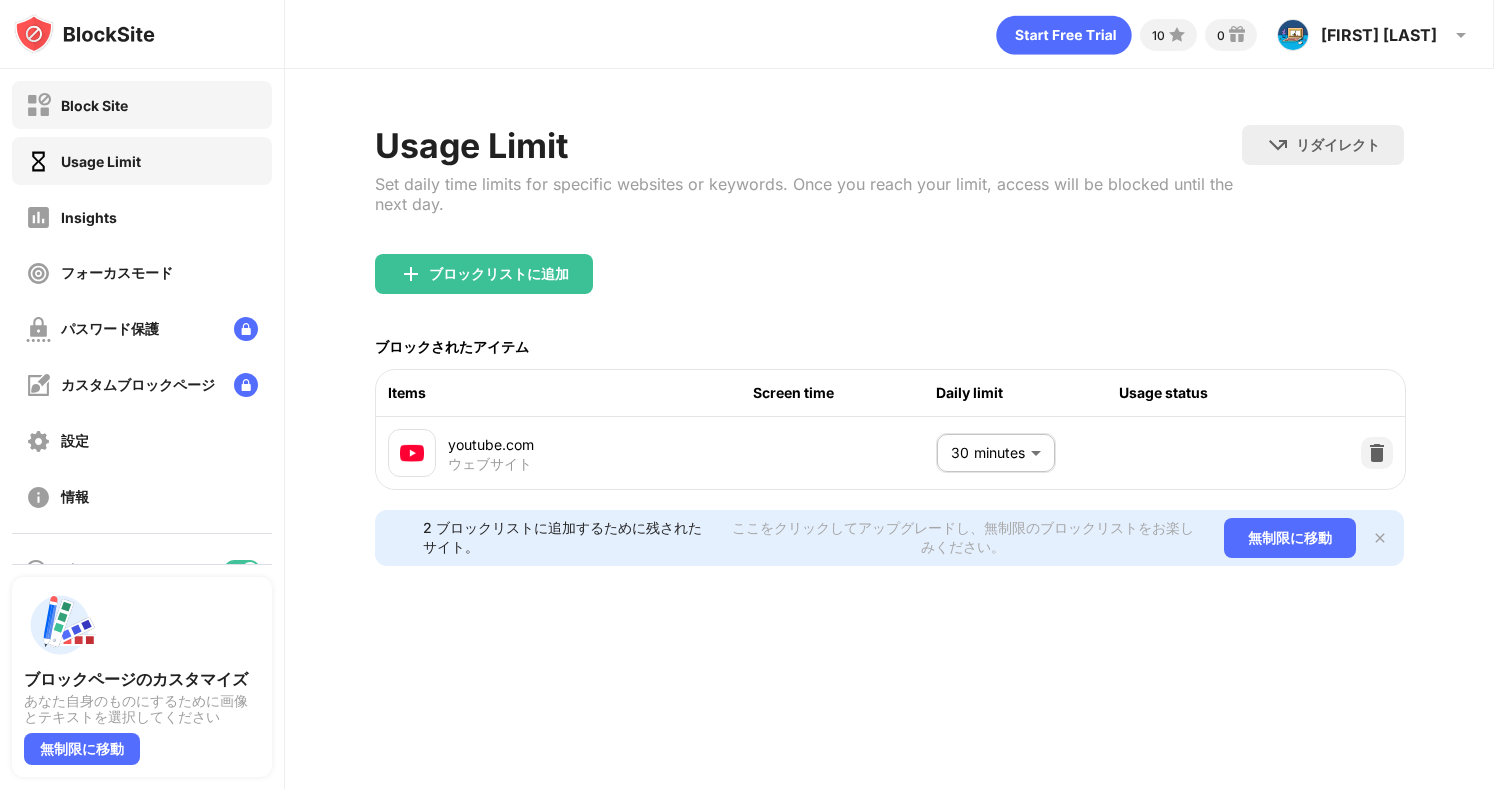 click on "Block Site" at bounding box center [142, 105] 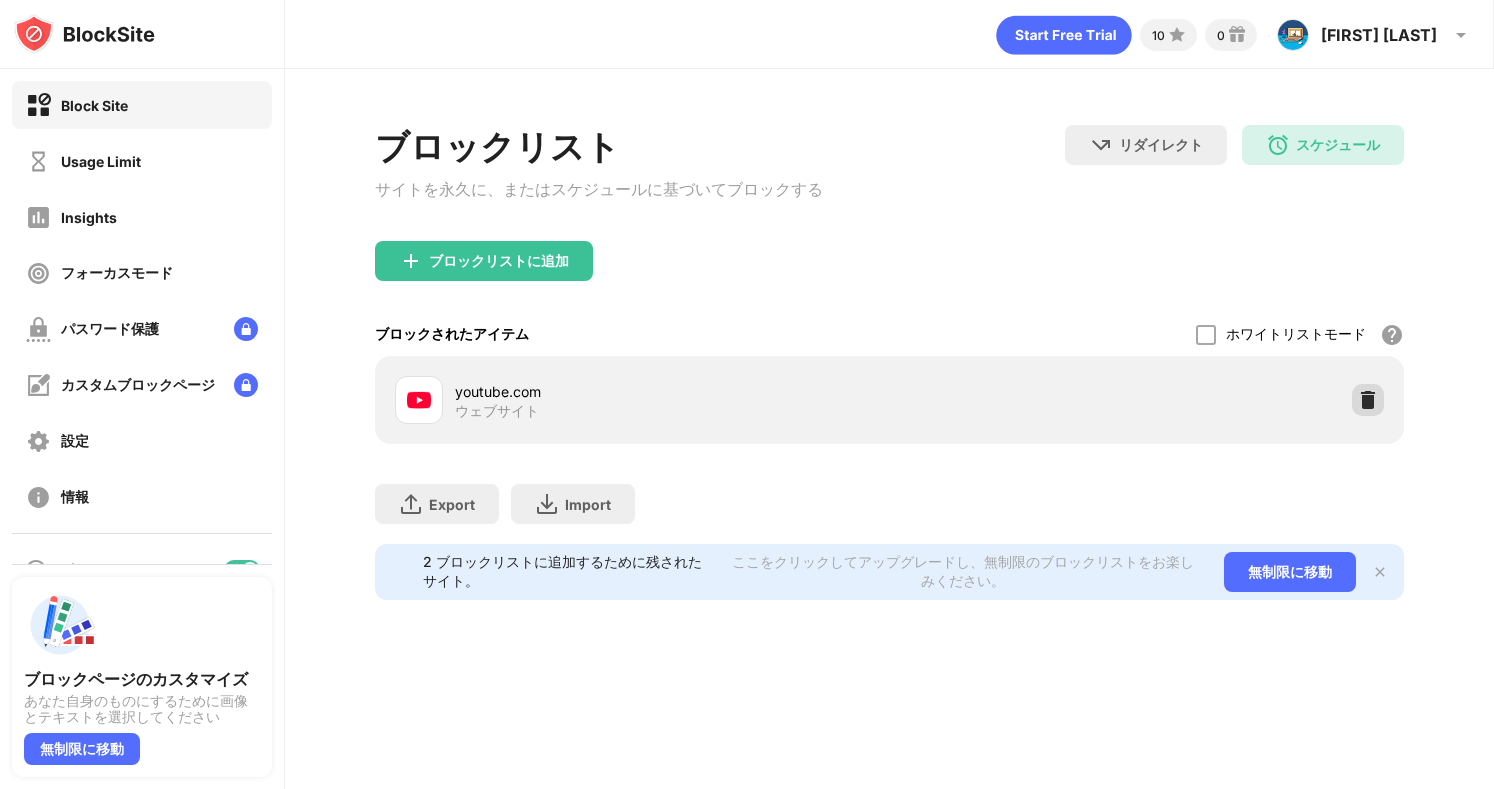 click at bounding box center (1368, 400) 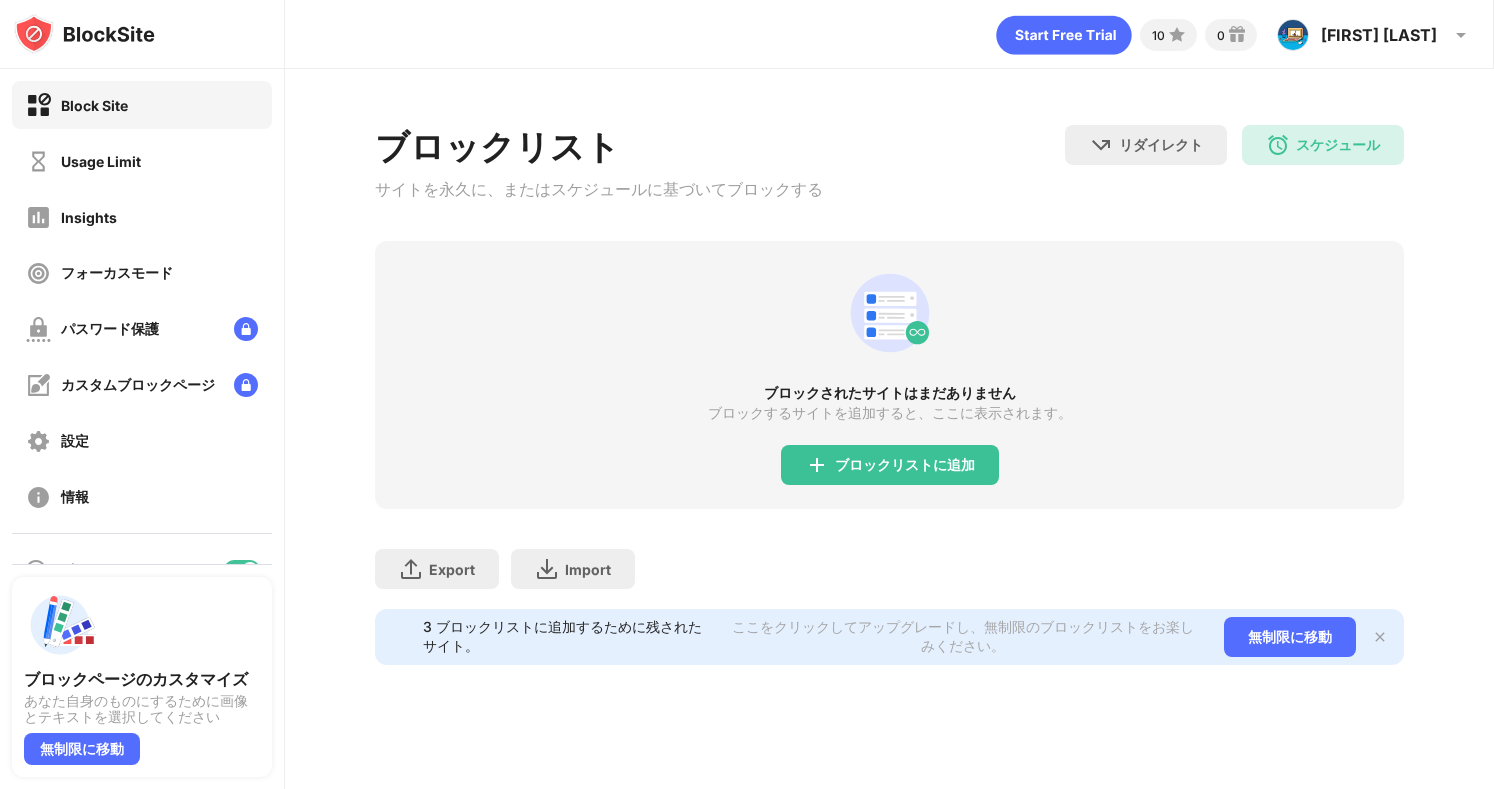 click on "Usage Limit" at bounding box center [142, 161] 